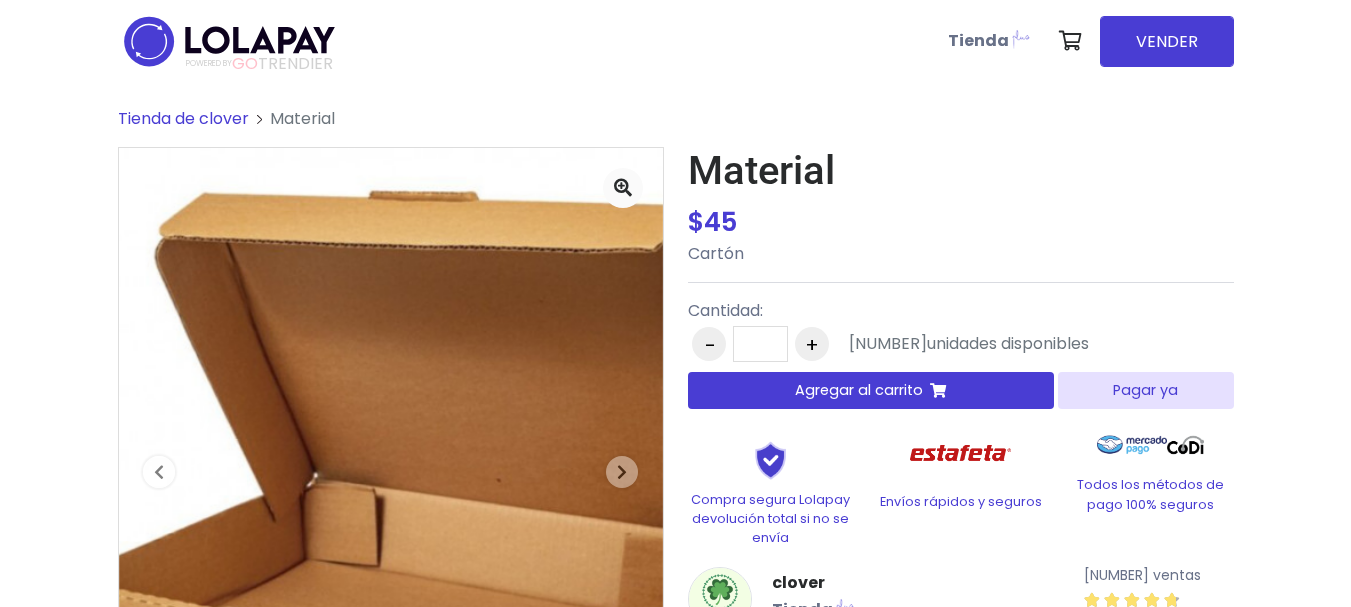 scroll, scrollTop: 0, scrollLeft: 0, axis: both 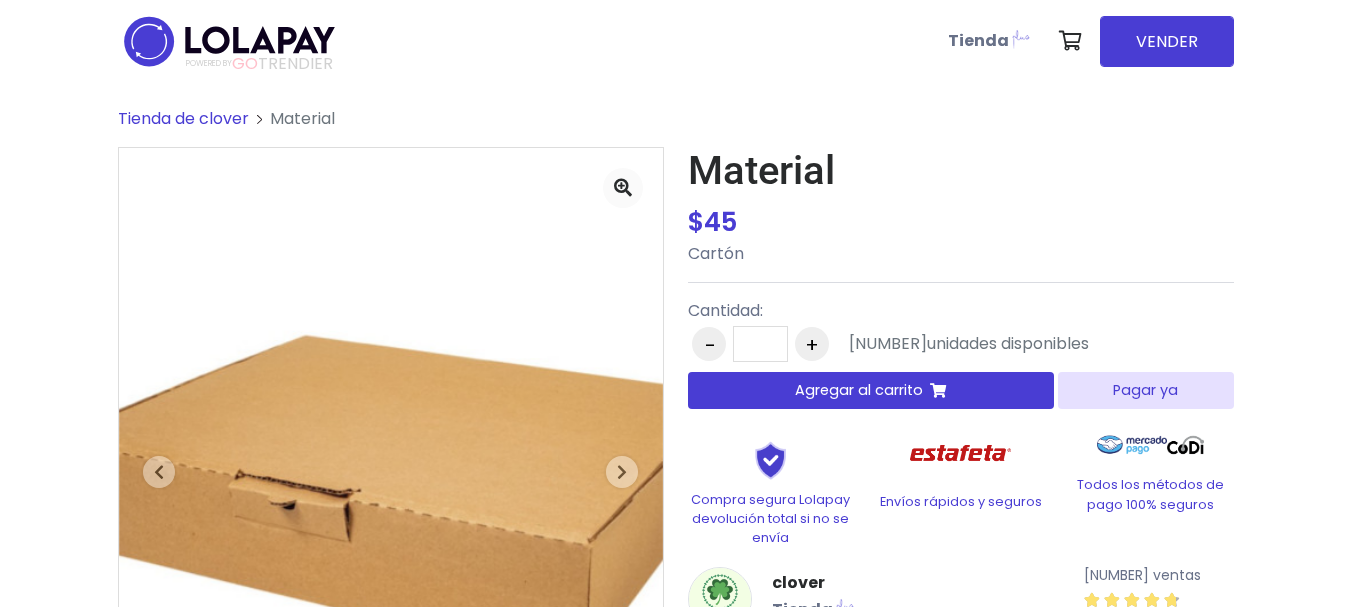 click on "Pagar ya" at bounding box center (1145, 390) 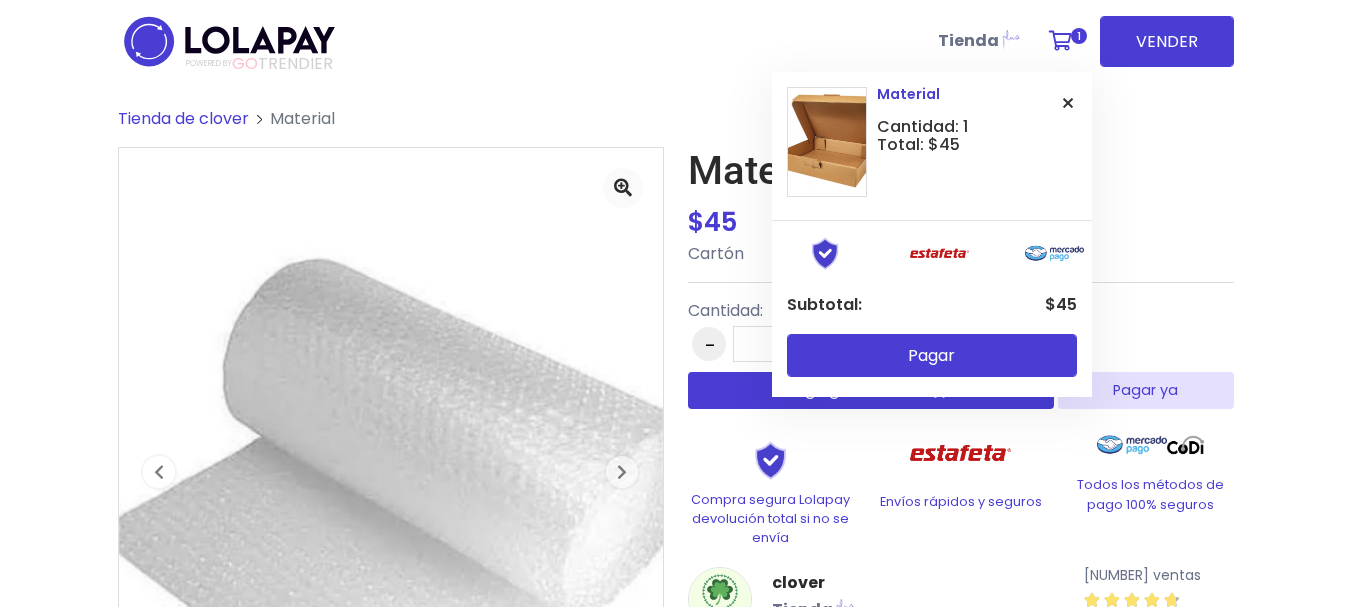 click at bounding box center (1068, 103) 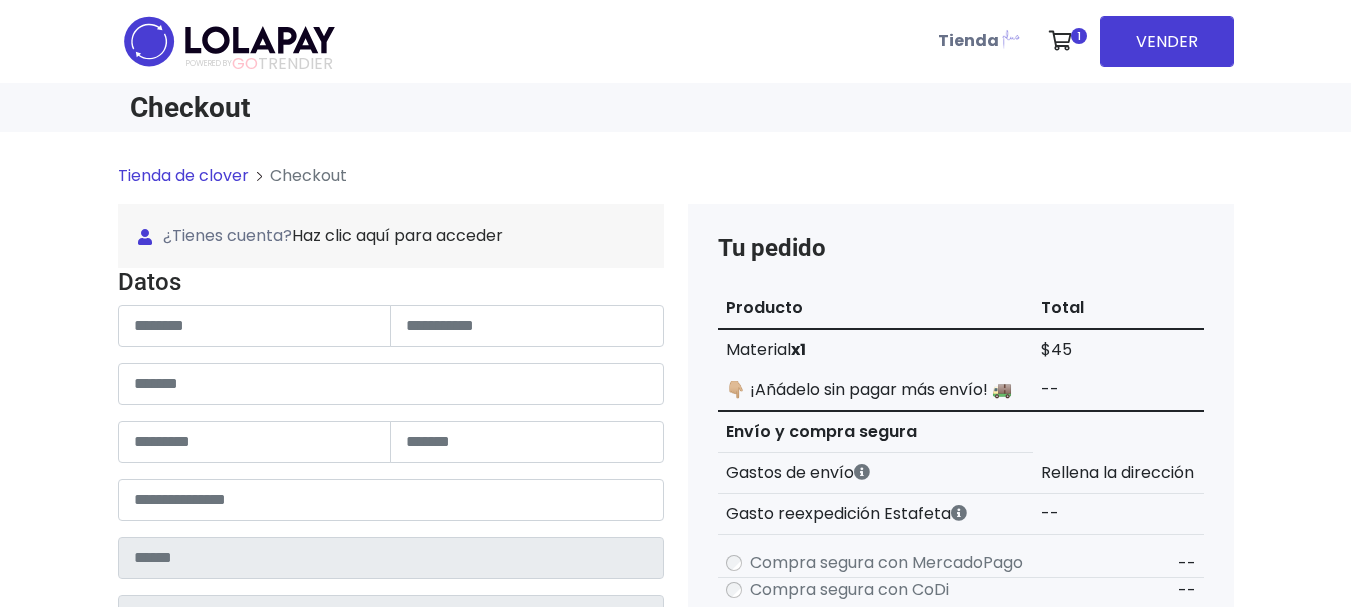 scroll, scrollTop: 0, scrollLeft: 0, axis: both 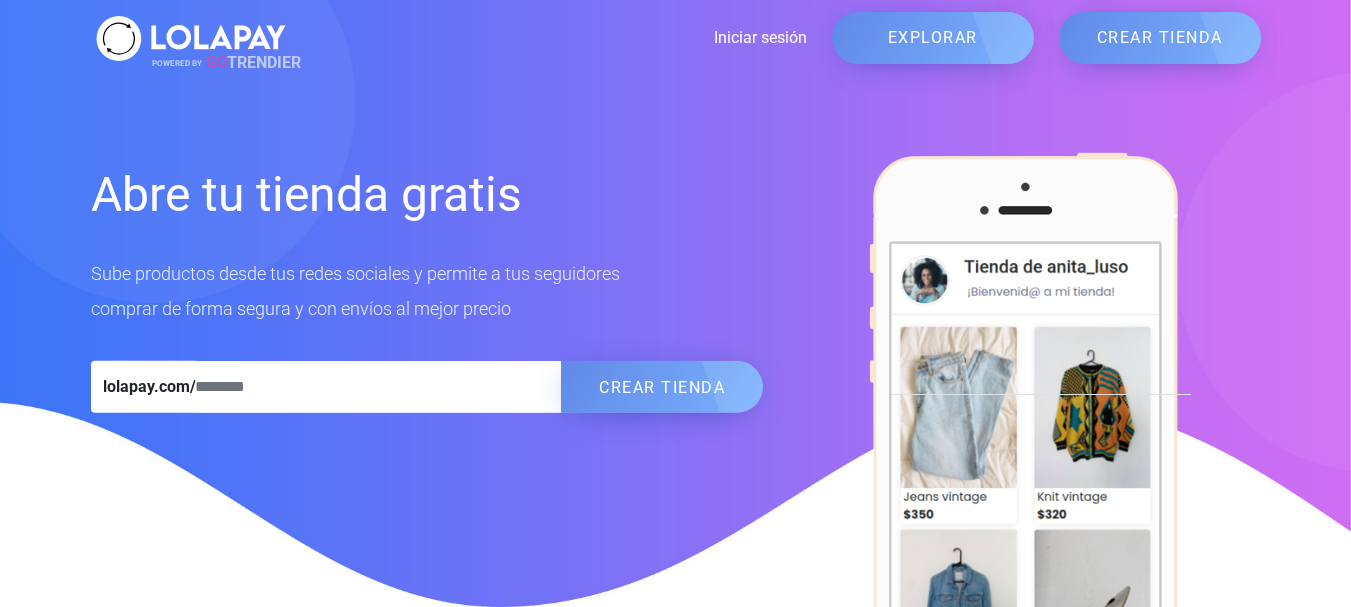click on "Iniciar sesión" at bounding box center (549, 38) 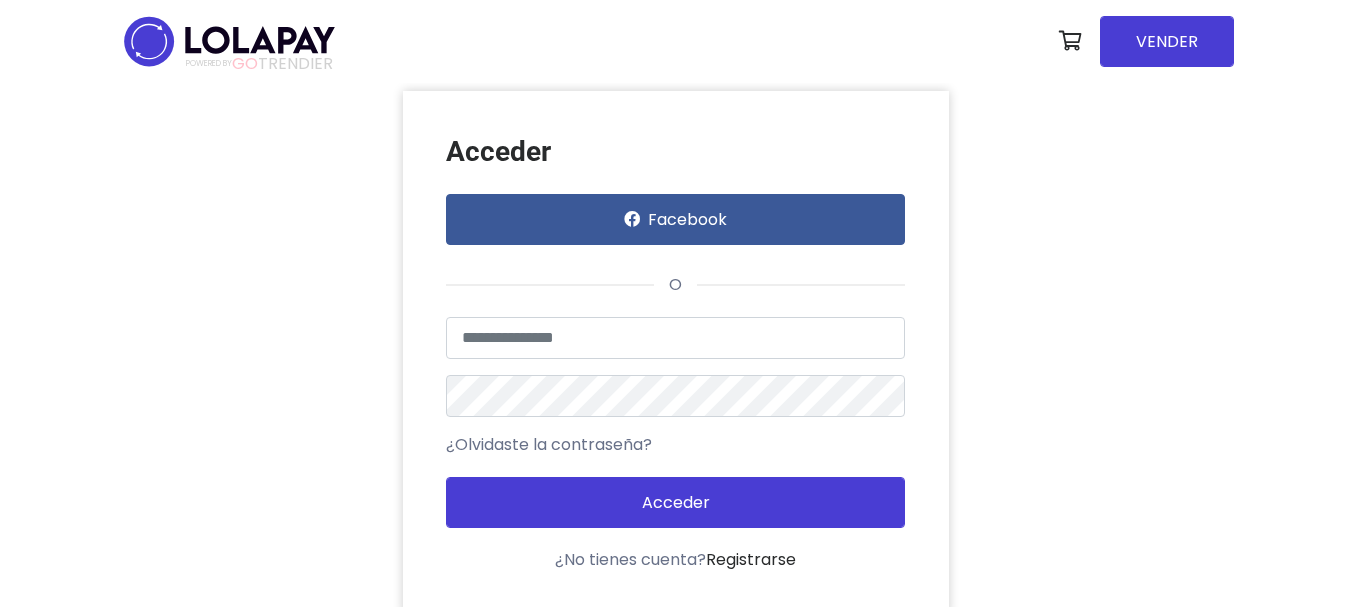 scroll, scrollTop: 0, scrollLeft: 0, axis: both 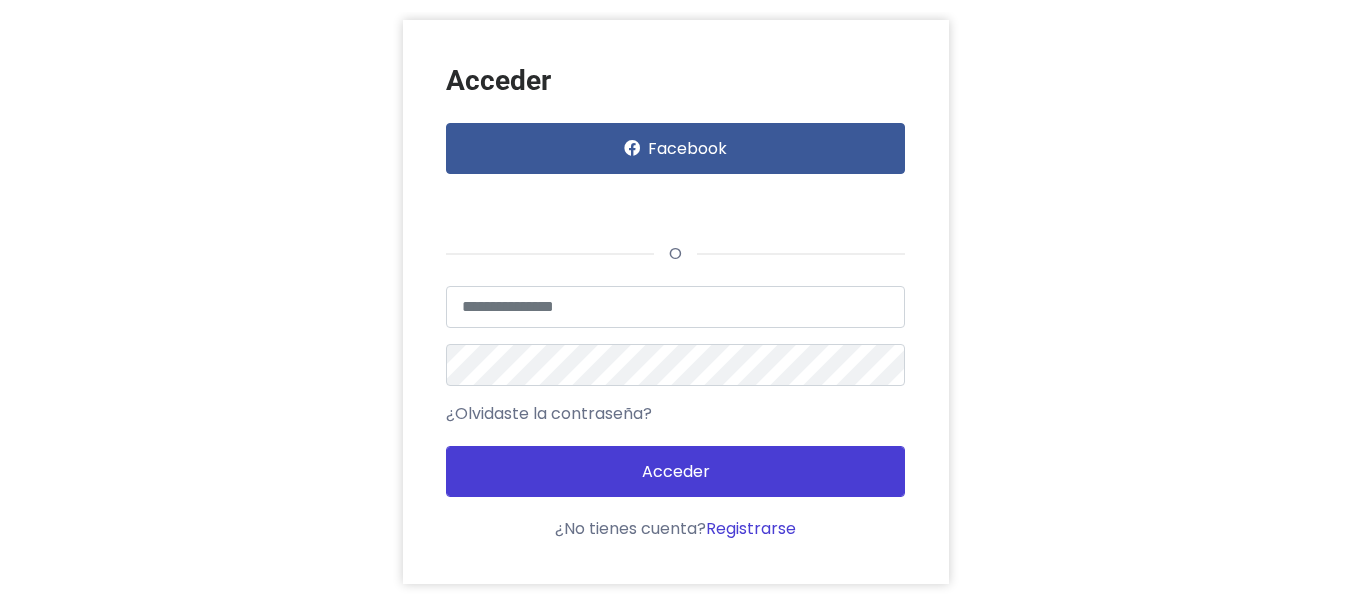 click on "Registrarse" at bounding box center [751, 528] 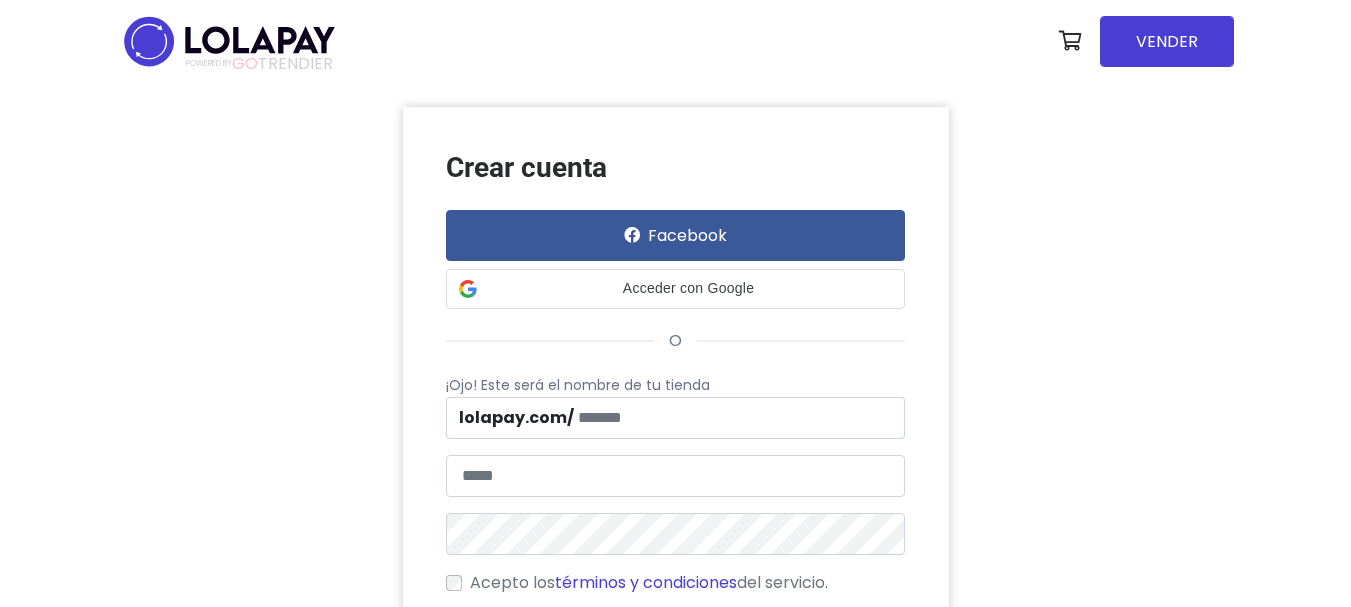 scroll, scrollTop: 0, scrollLeft: 0, axis: both 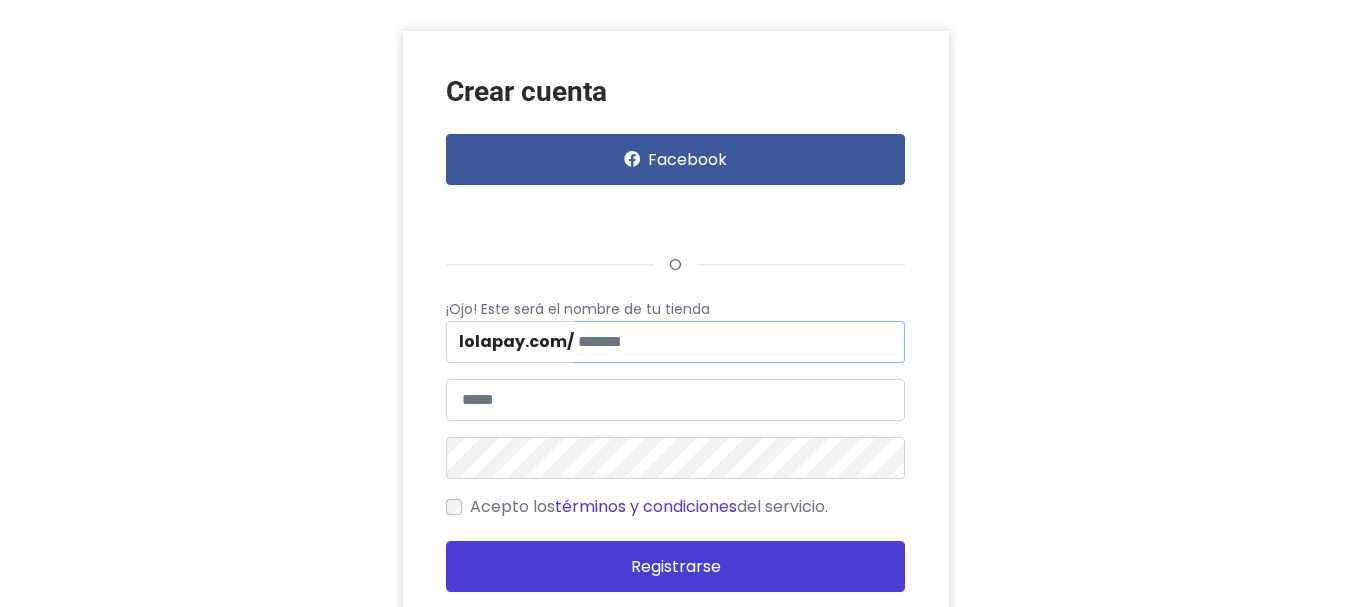 click at bounding box center (739, 342) 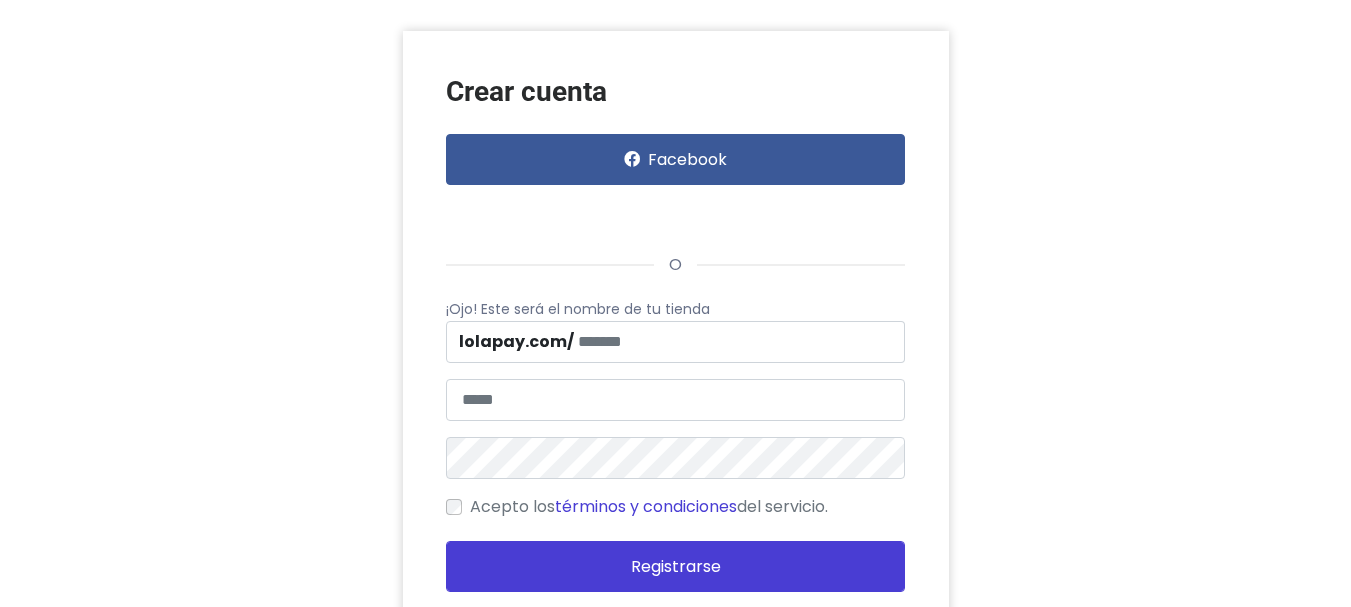 click on "Crear cuenta
Facebook
o
¡Ojo! Este será el nombre de tu tienda
lolapay.com/
Acepto los  Registrarse" at bounding box center [676, 355] 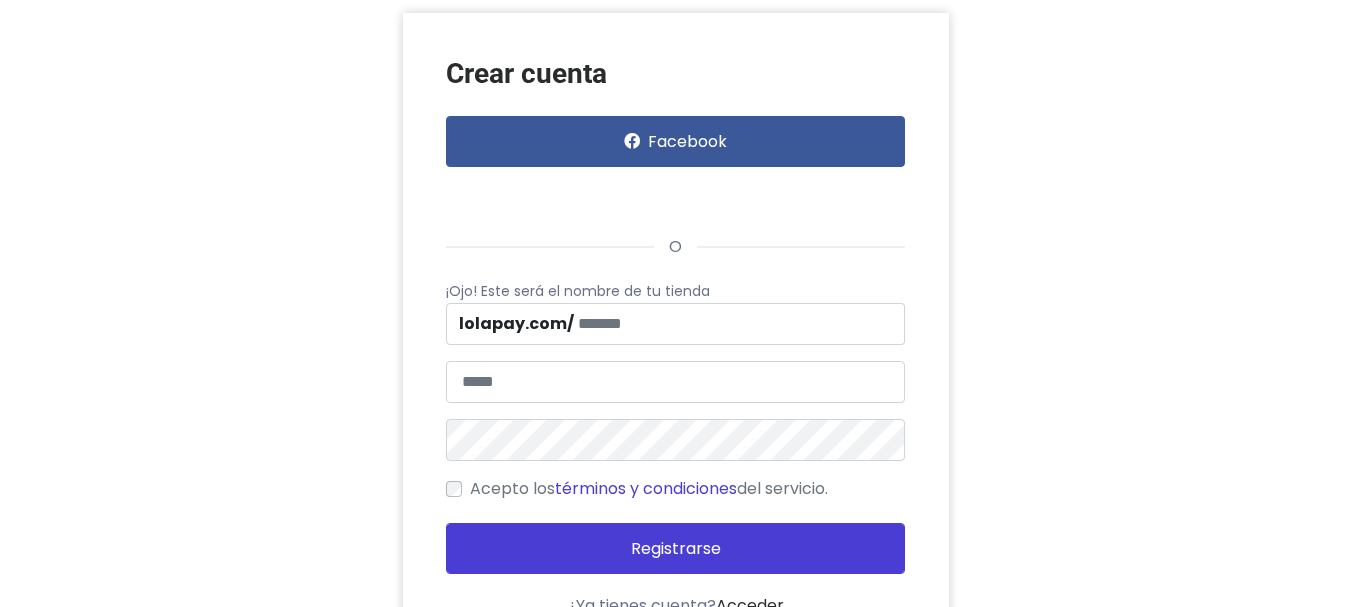 scroll, scrollTop: 89, scrollLeft: 0, axis: vertical 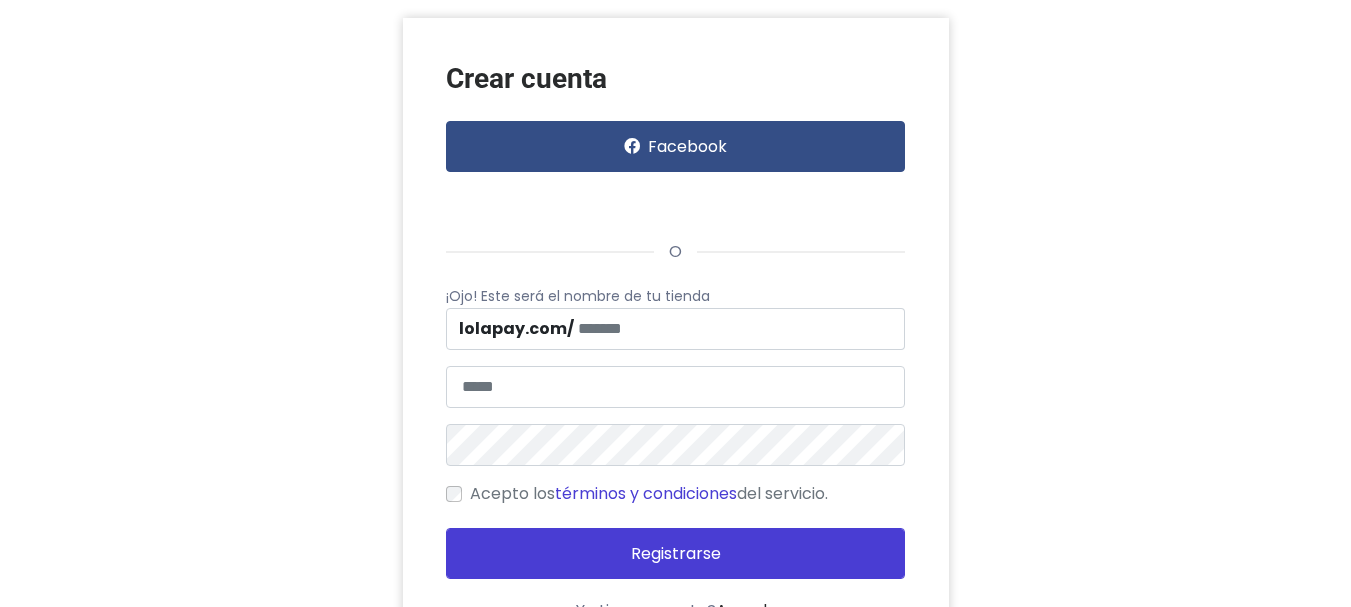 click on "Facebook" at bounding box center (675, 146) 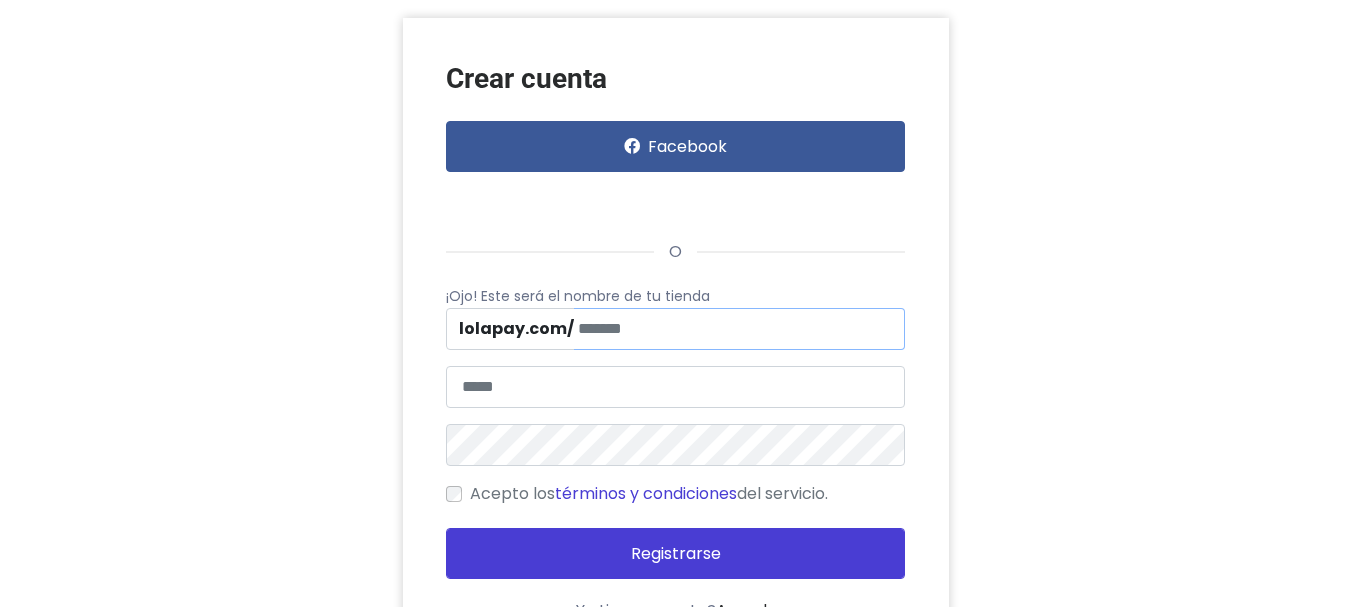 click at bounding box center (739, 329) 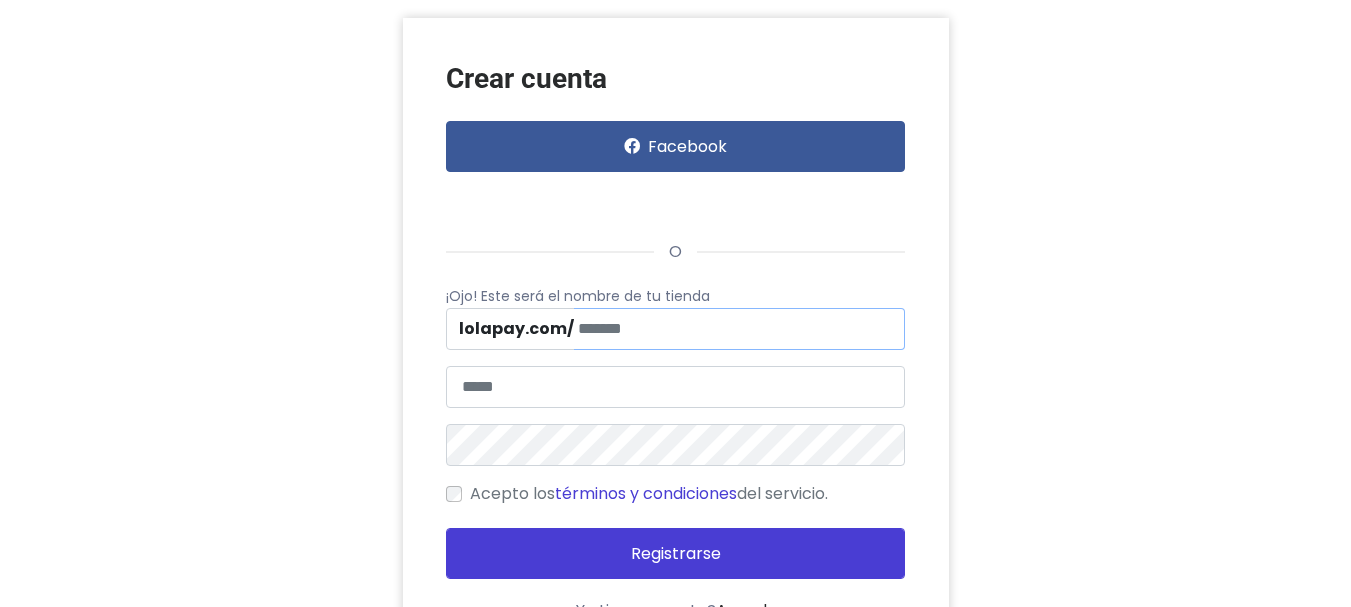 type on "*" 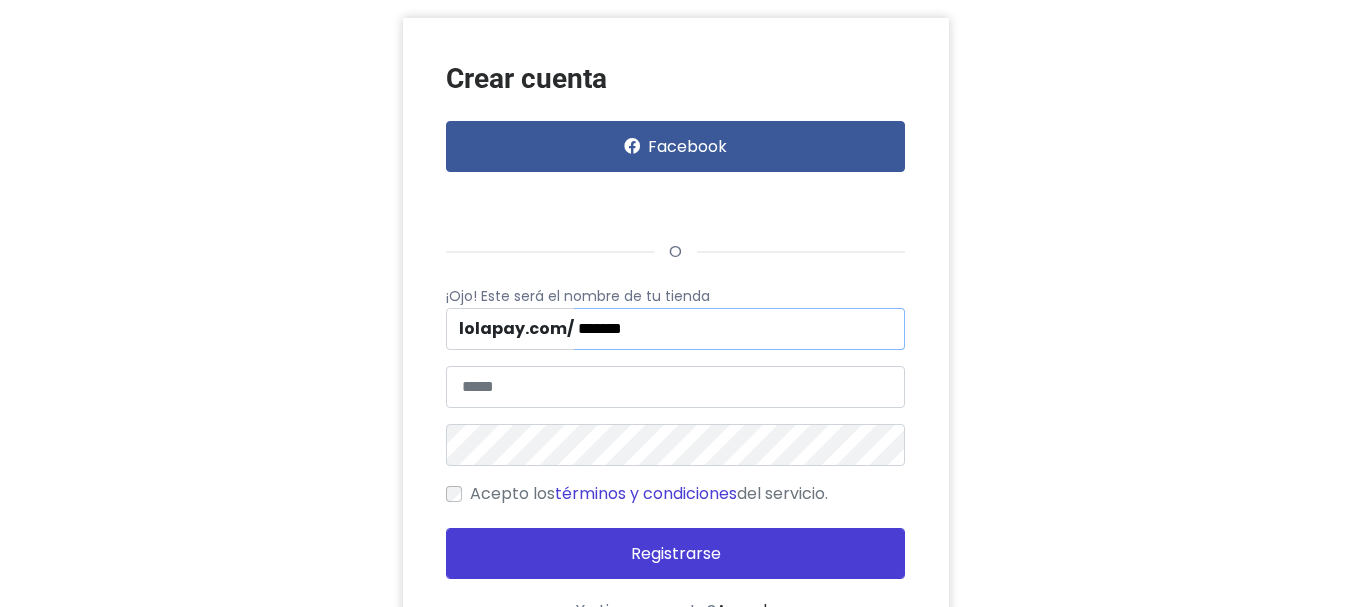 type on "*******" 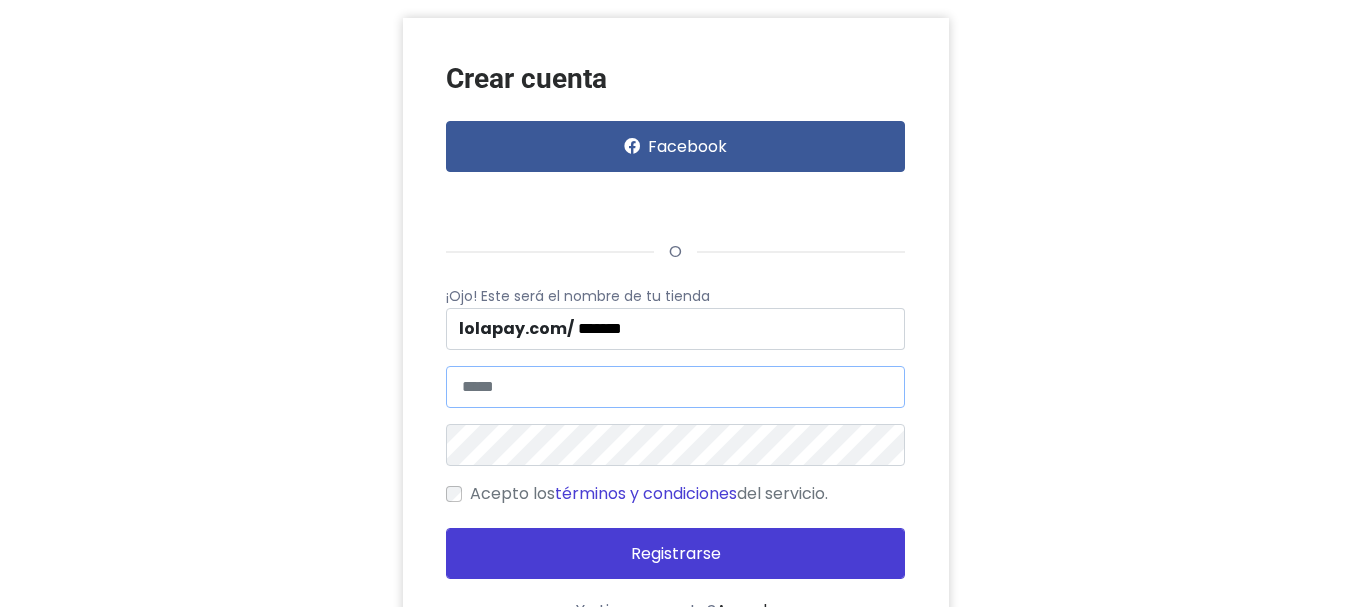 click at bounding box center [675, 387] 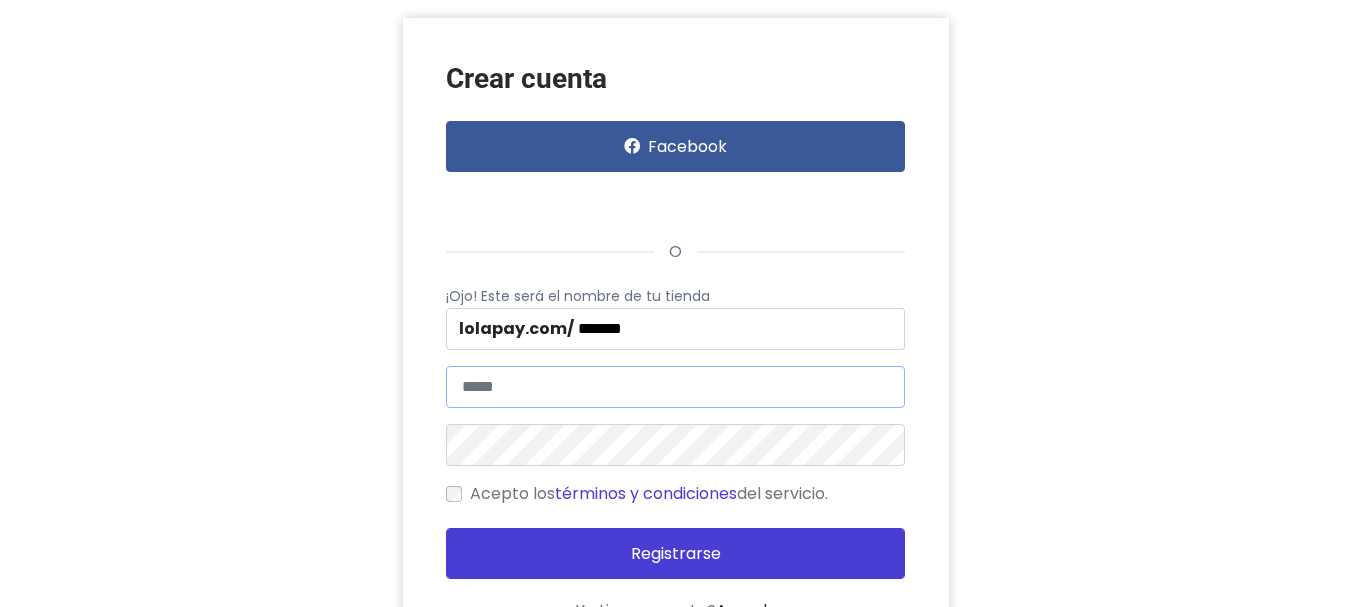 type on "**********" 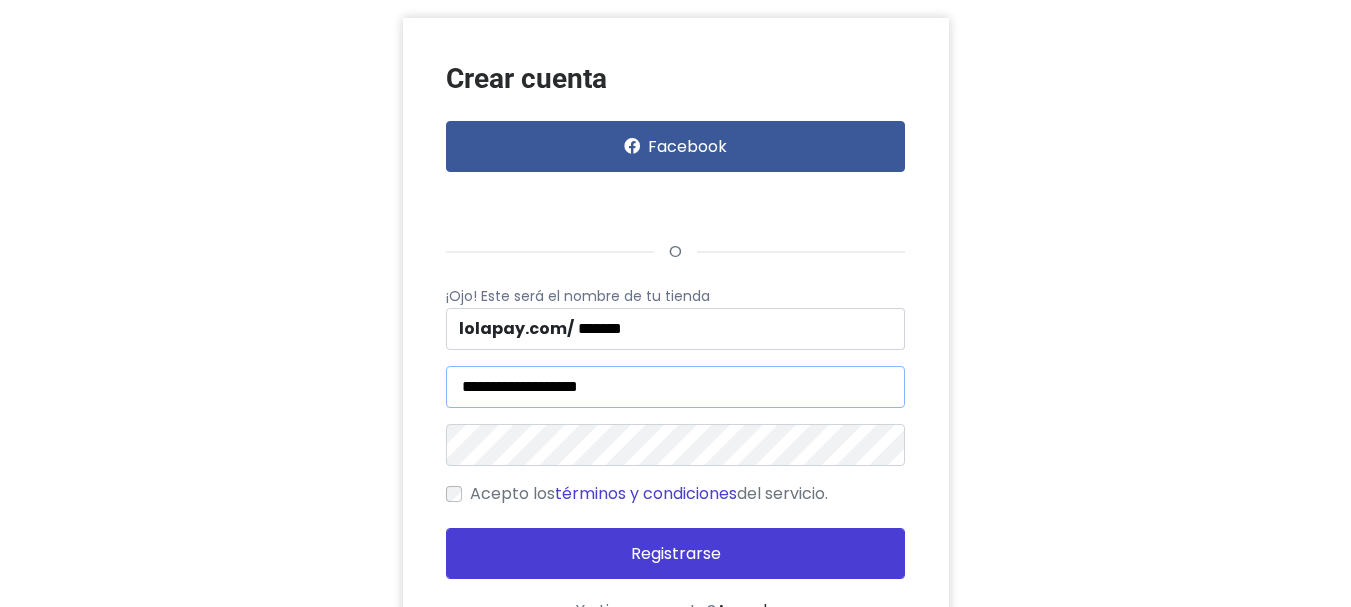 click on "**********" at bounding box center [675, 387] 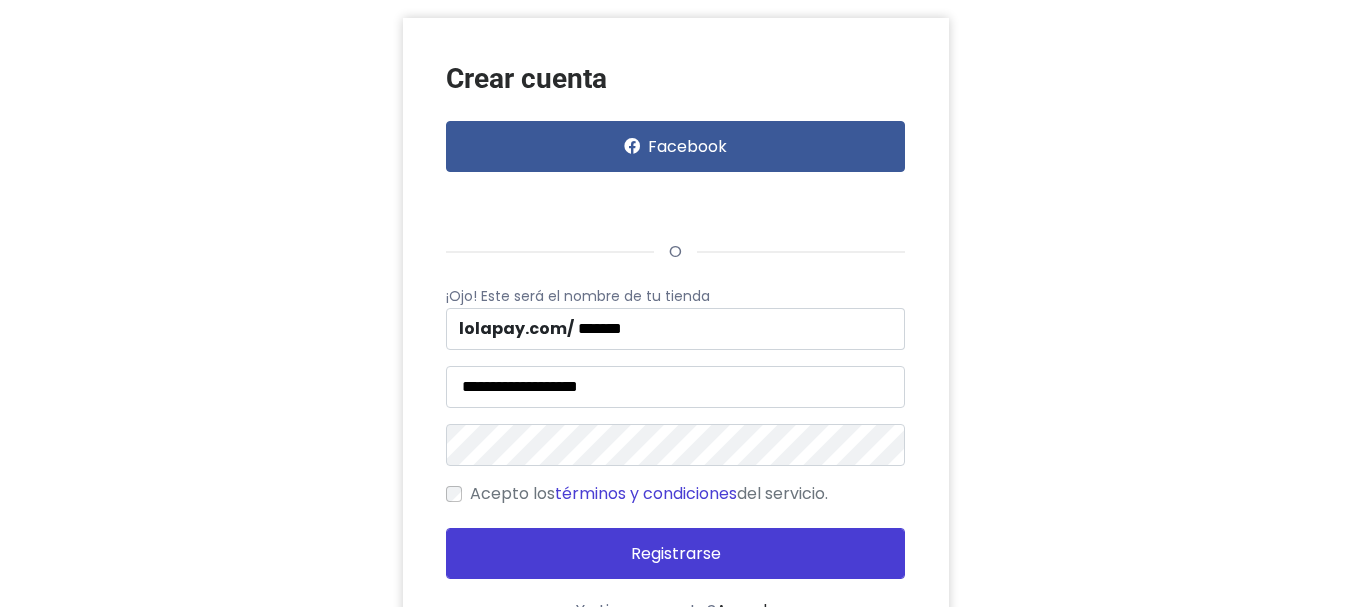 click on "**********" at bounding box center [676, 342] 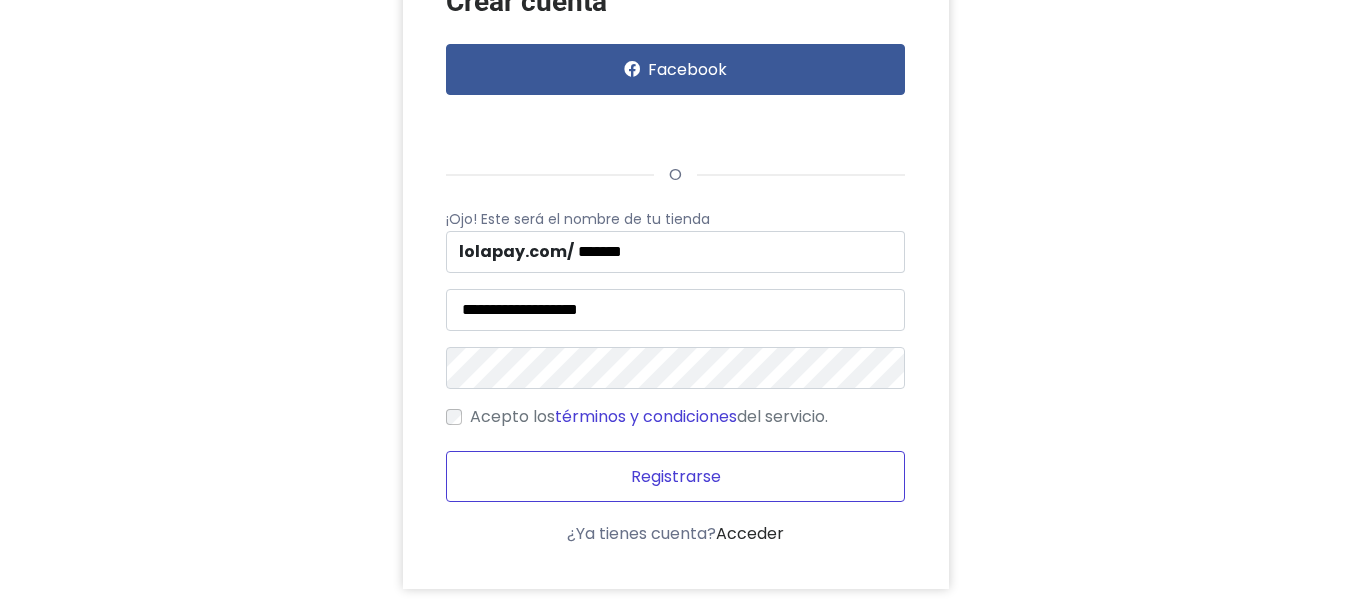 scroll, scrollTop: 170, scrollLeft: 0, axis: vertical 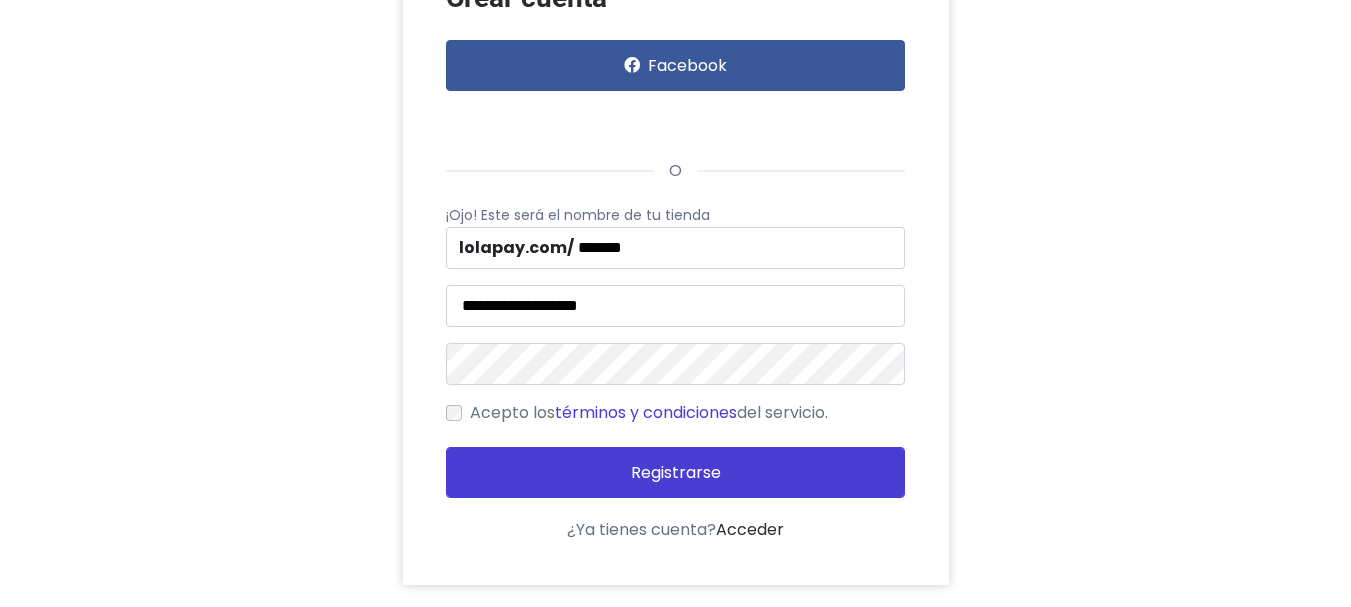 click on "**********" at bounding box center [676, 261] 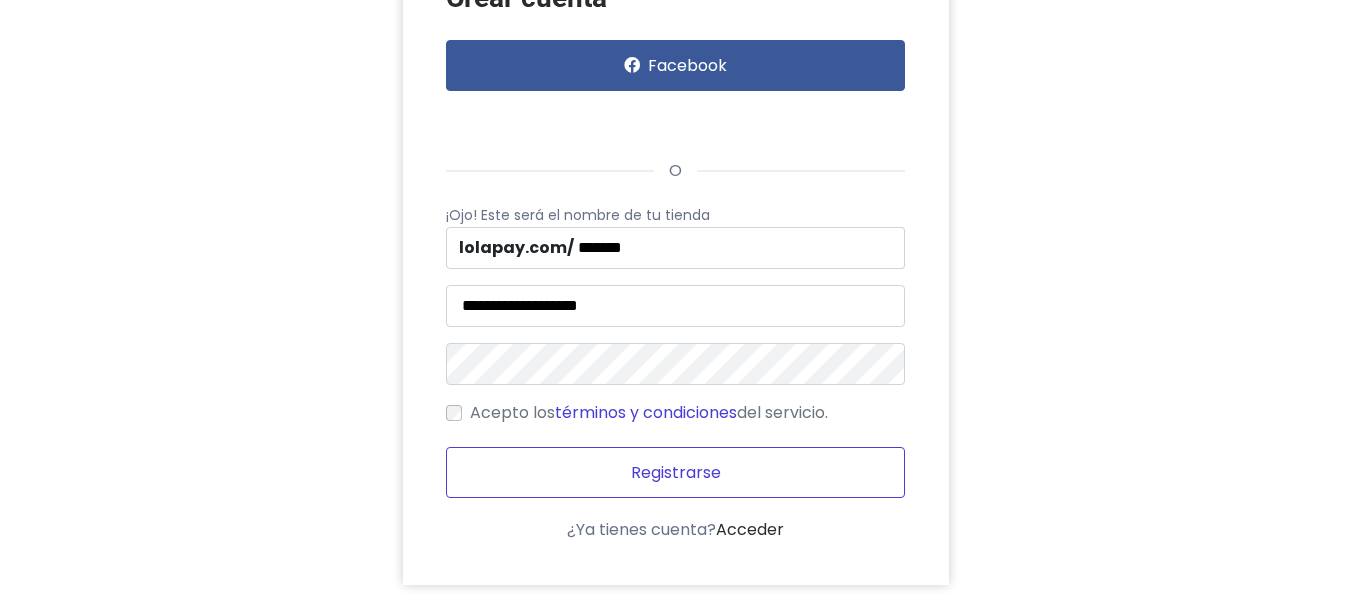 click on "Registrarse" at bounding box center [675, 472] 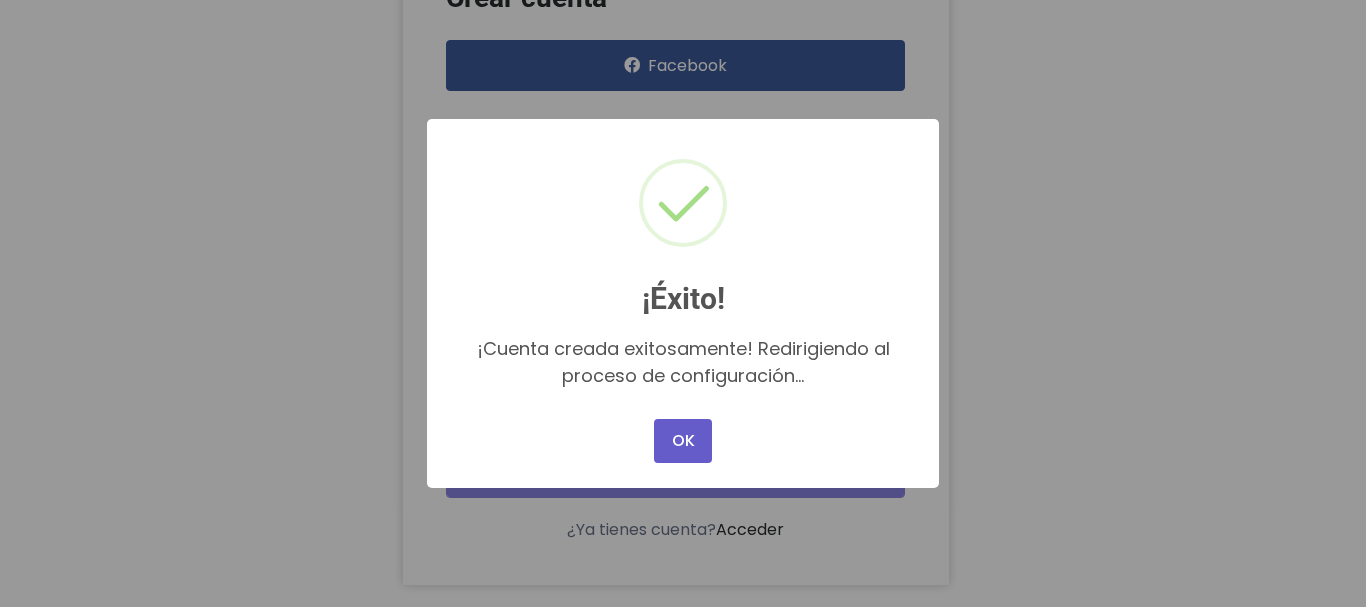 click on "OK" at bounding box center [683, 441] 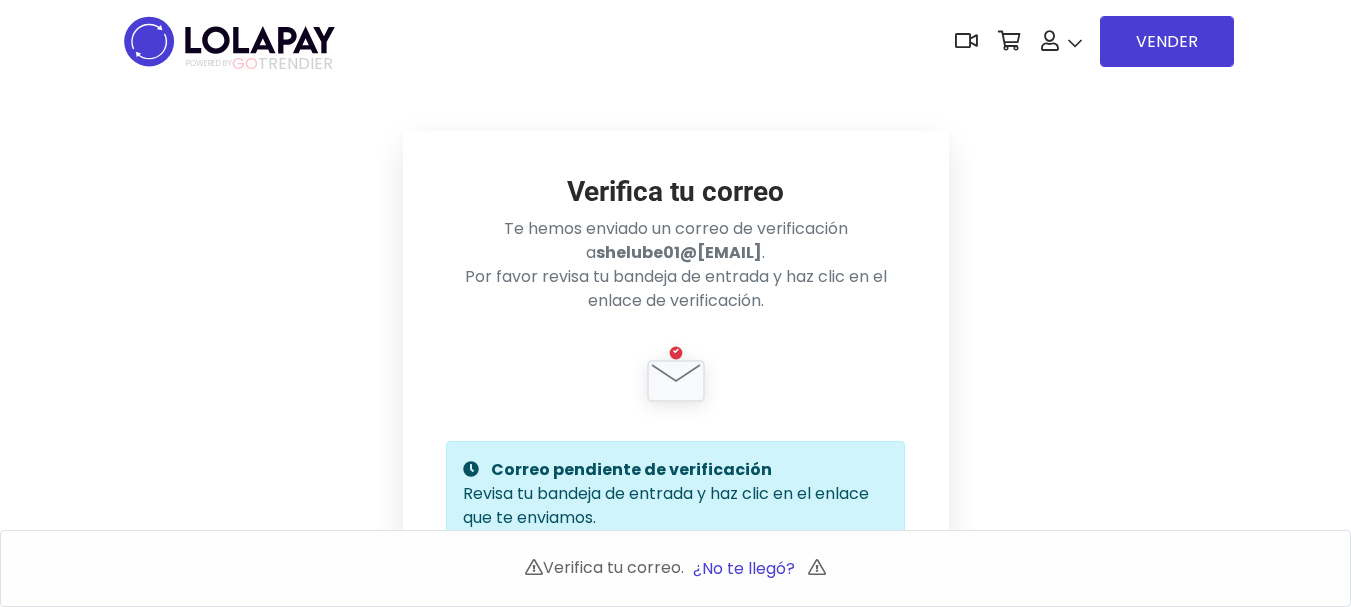 scroll, scrollTop: 0, scrollLeft: 0, axis: both 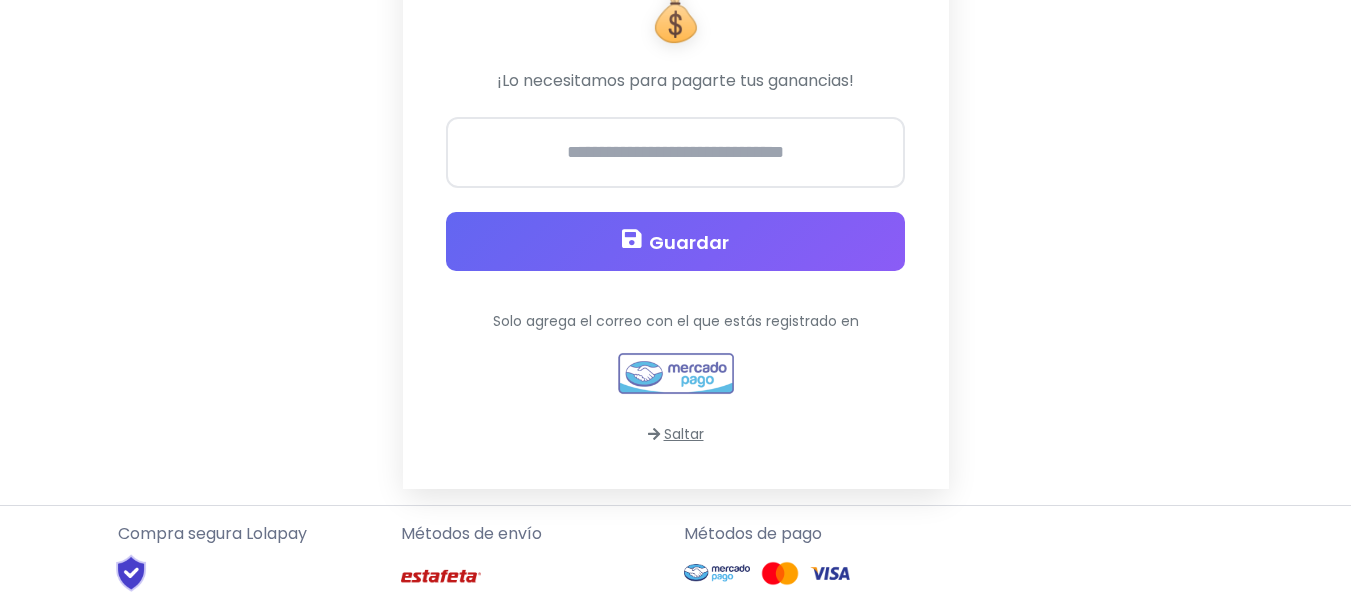 click on "Saltar" at bounding box center [676, 434] 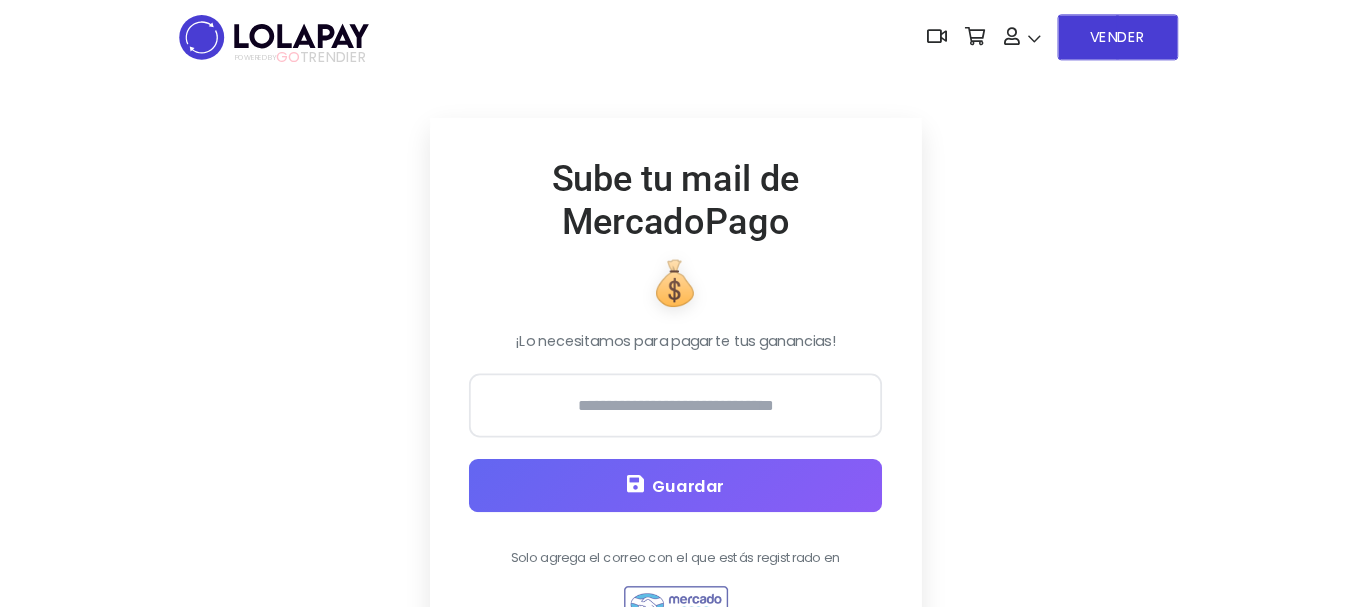 scroll, scrollTop: 0, scrollLeft: 0, axis: both 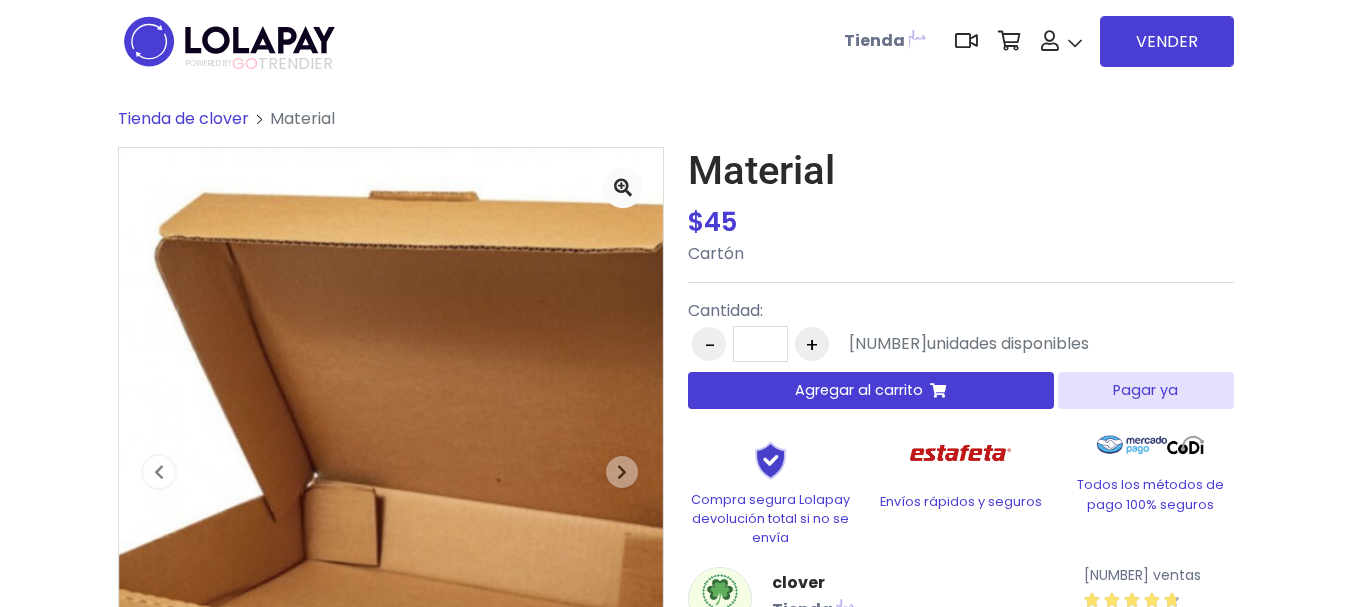 click on "Pagar ya" at bounding box center (1145, 390) 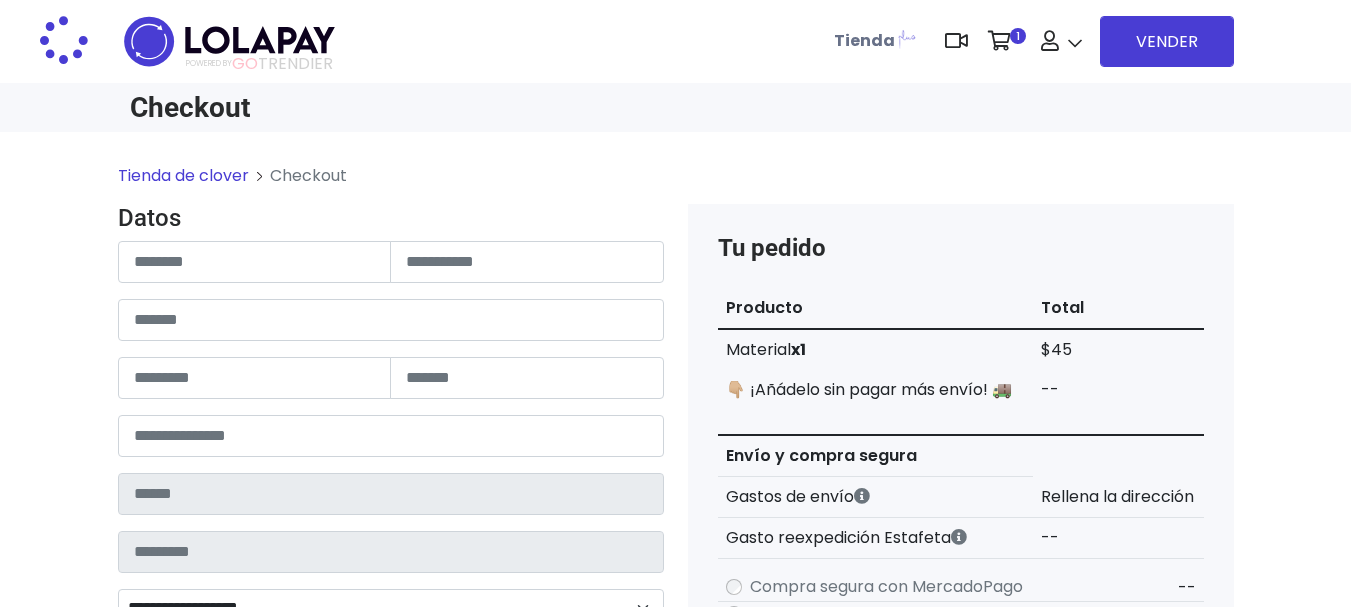scroll, scrollTop: 0, scrollLeft: 0, axis: both 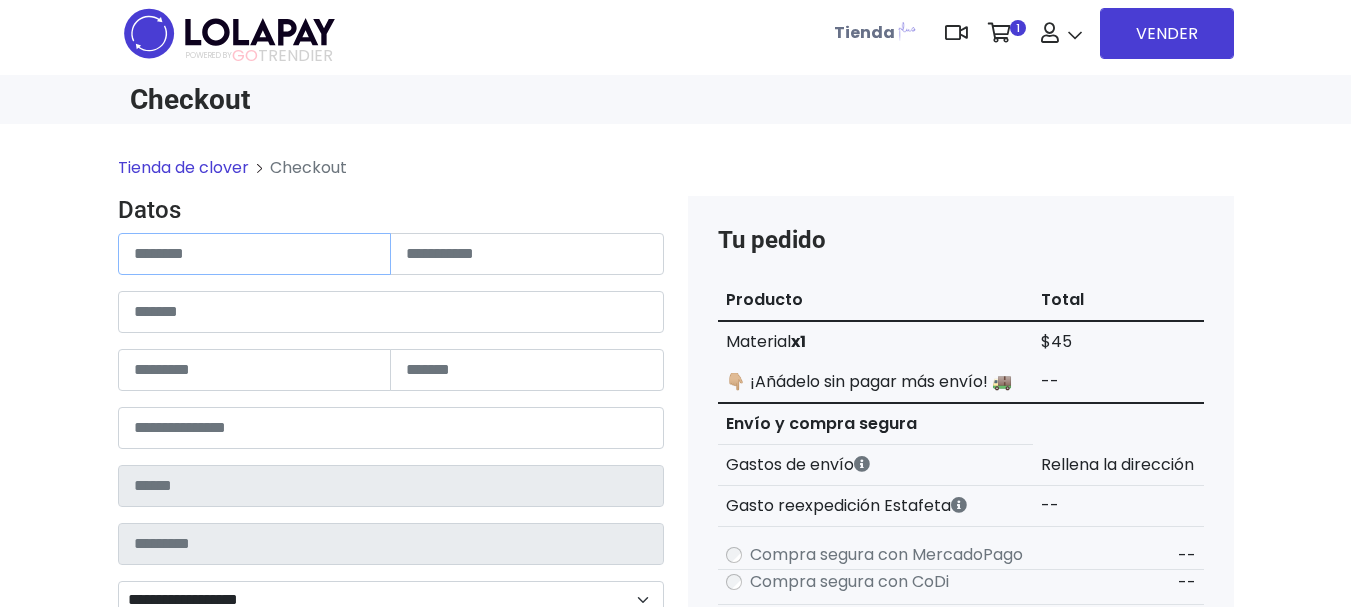 click at bounding box center (255, 254) 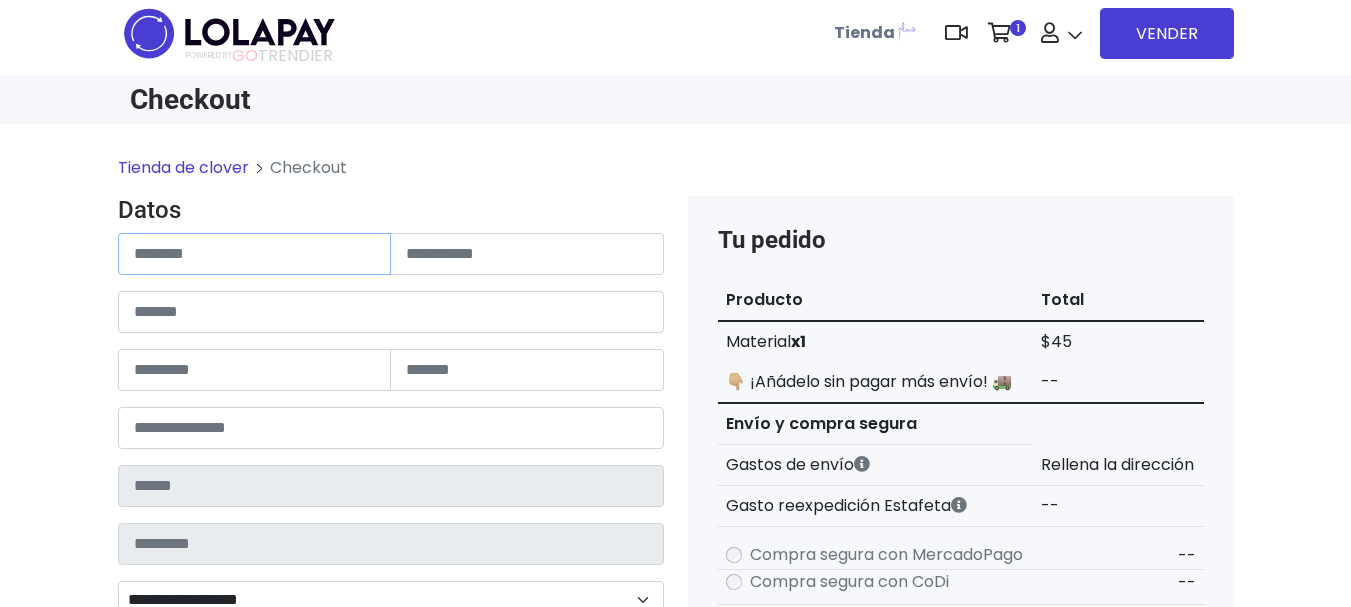 type on "******" 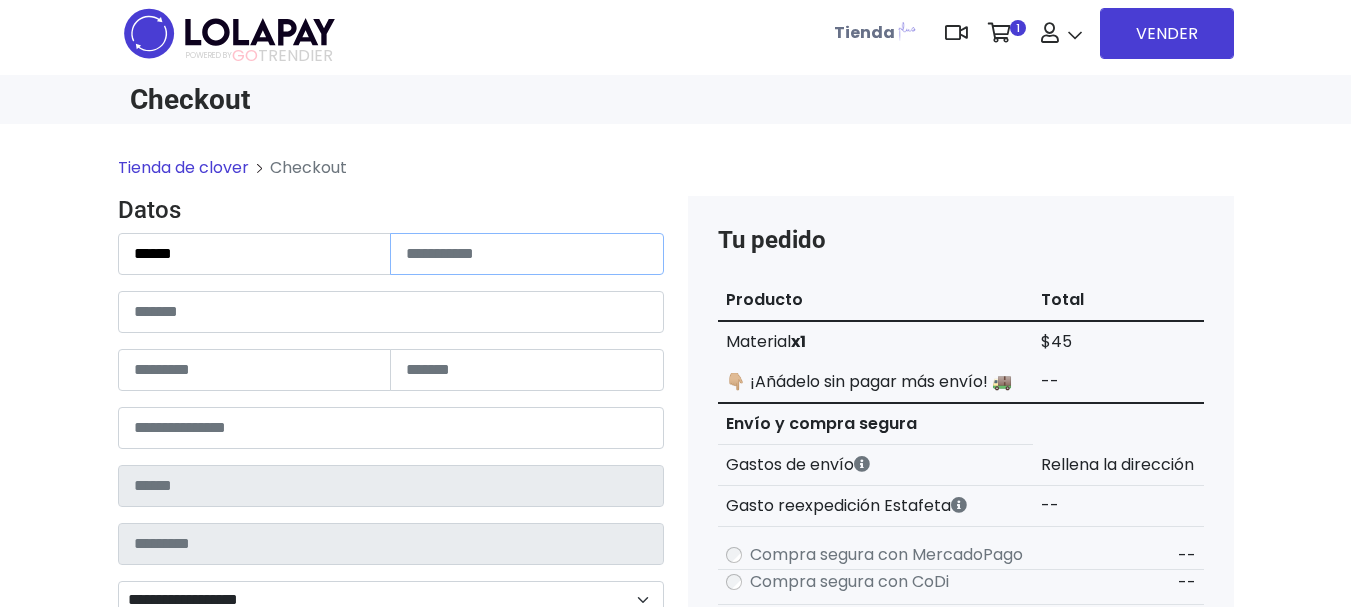 type on "****" 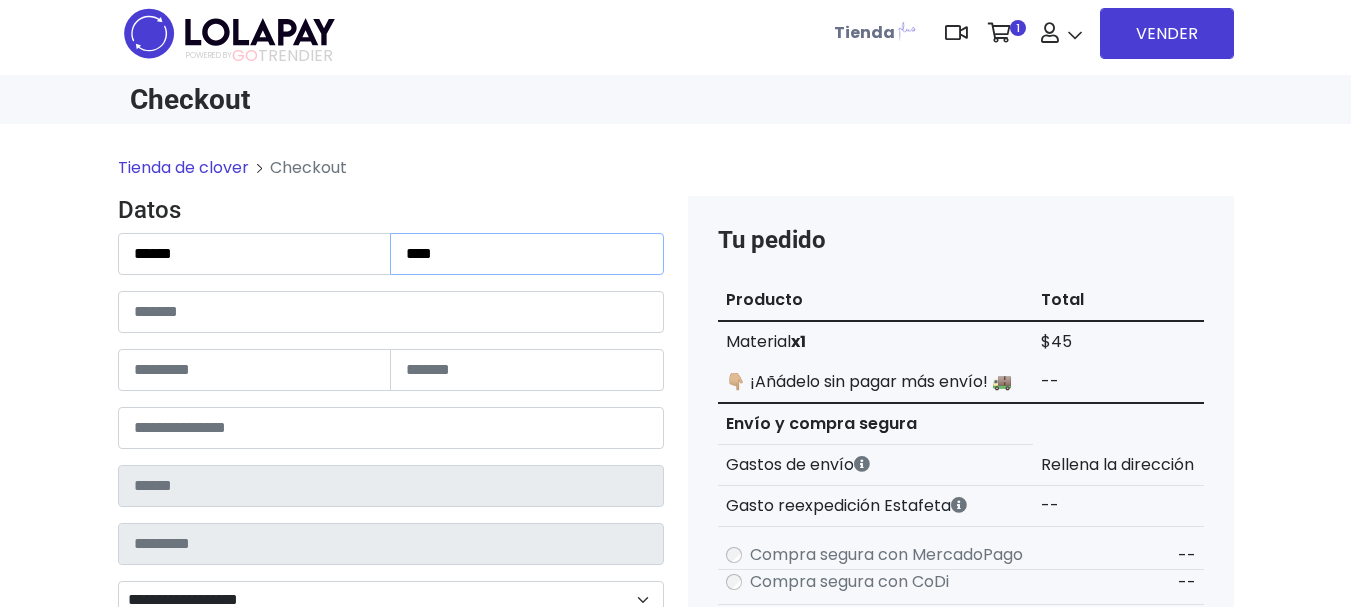 type on "*******" 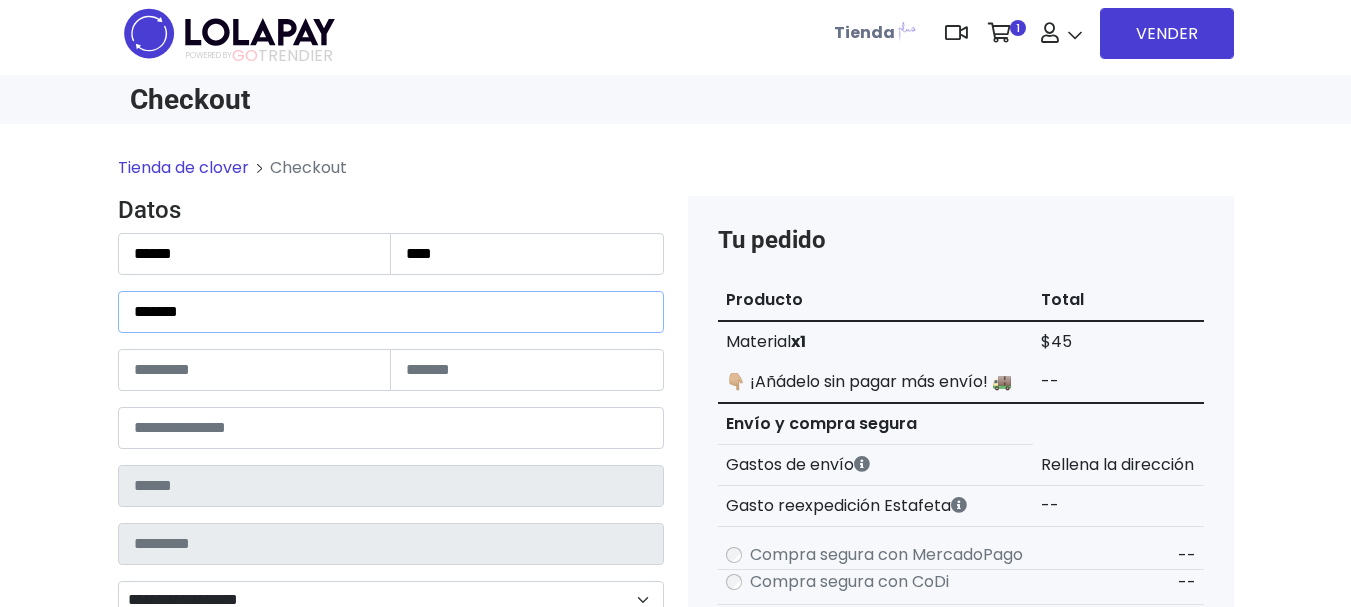 type on "***" 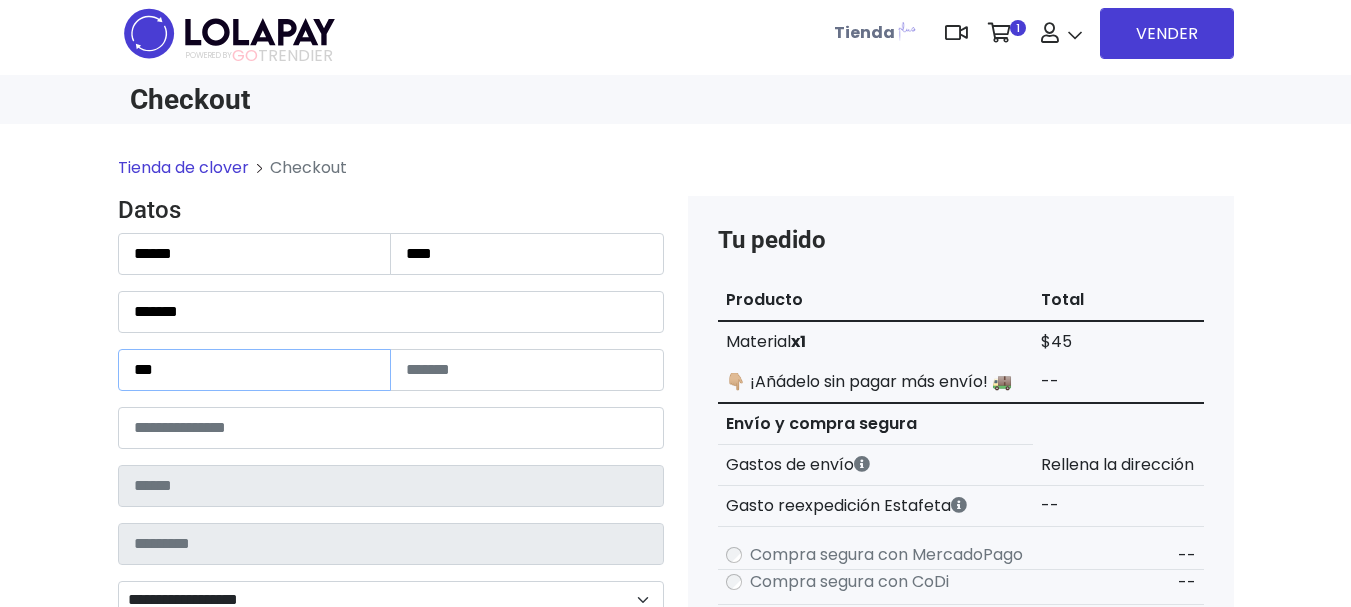 type on "*****" 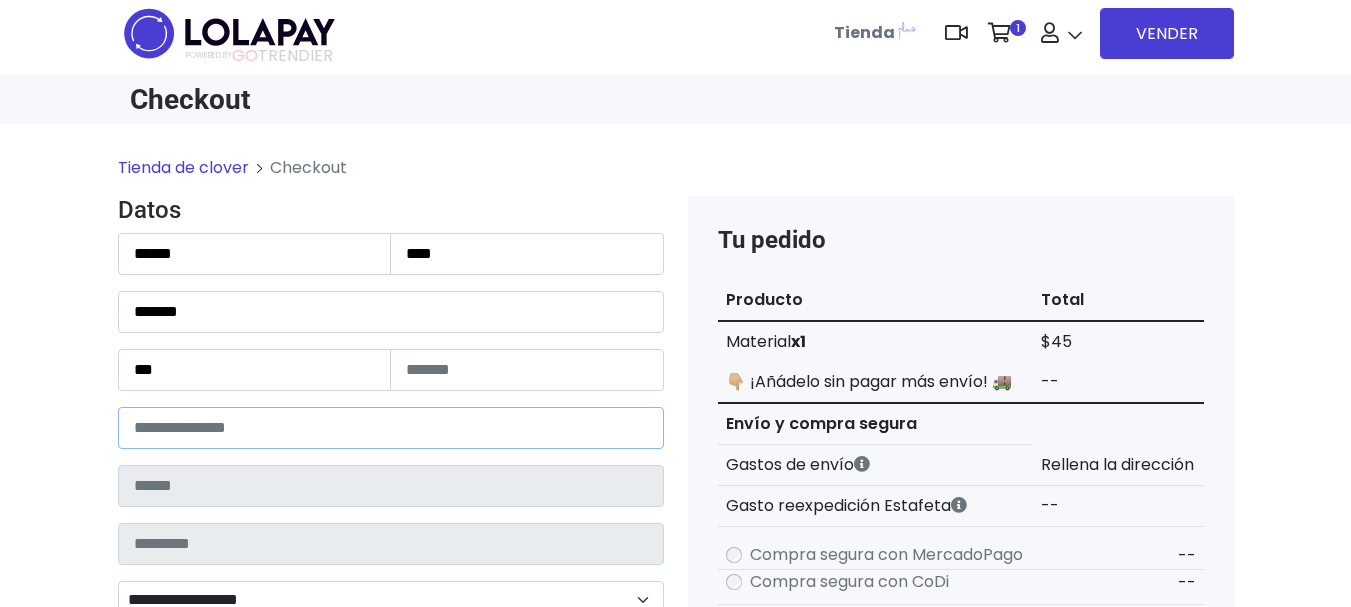type on "**********" 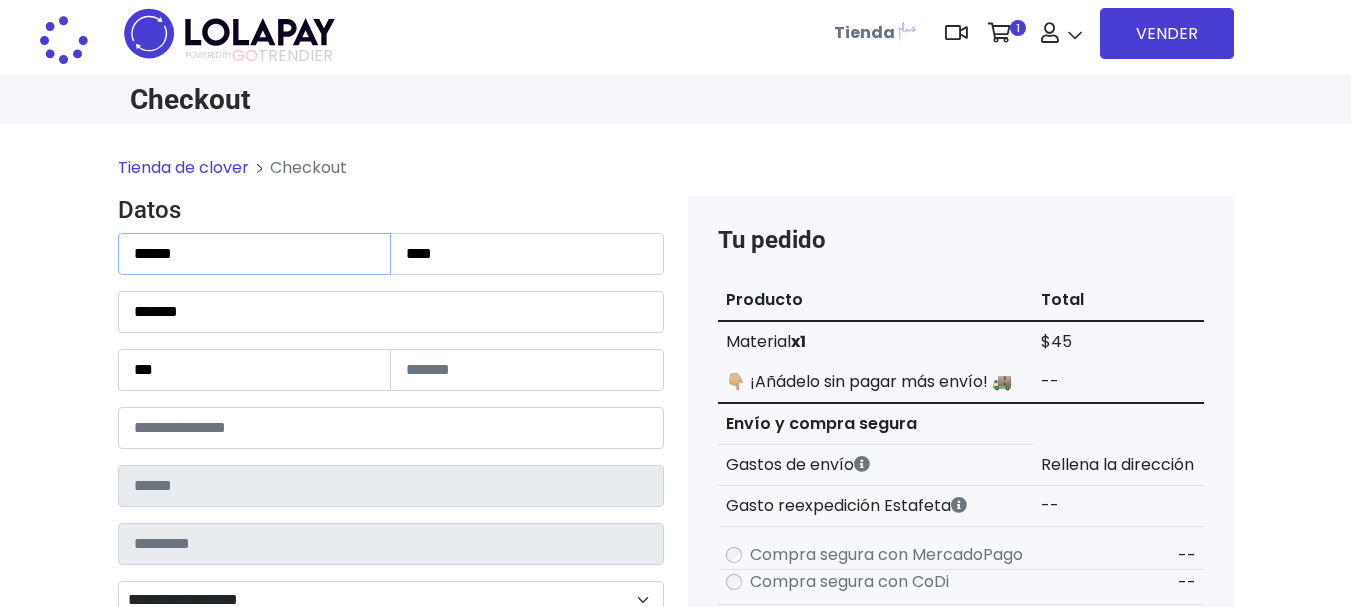 type on "*******" 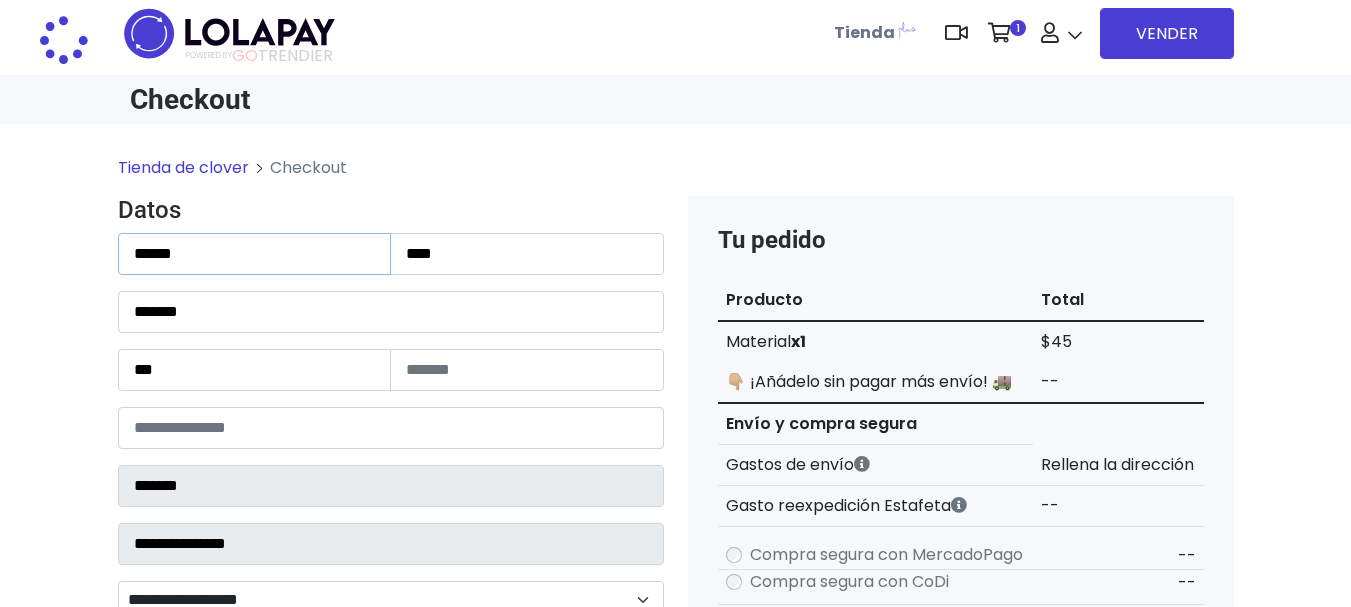 select 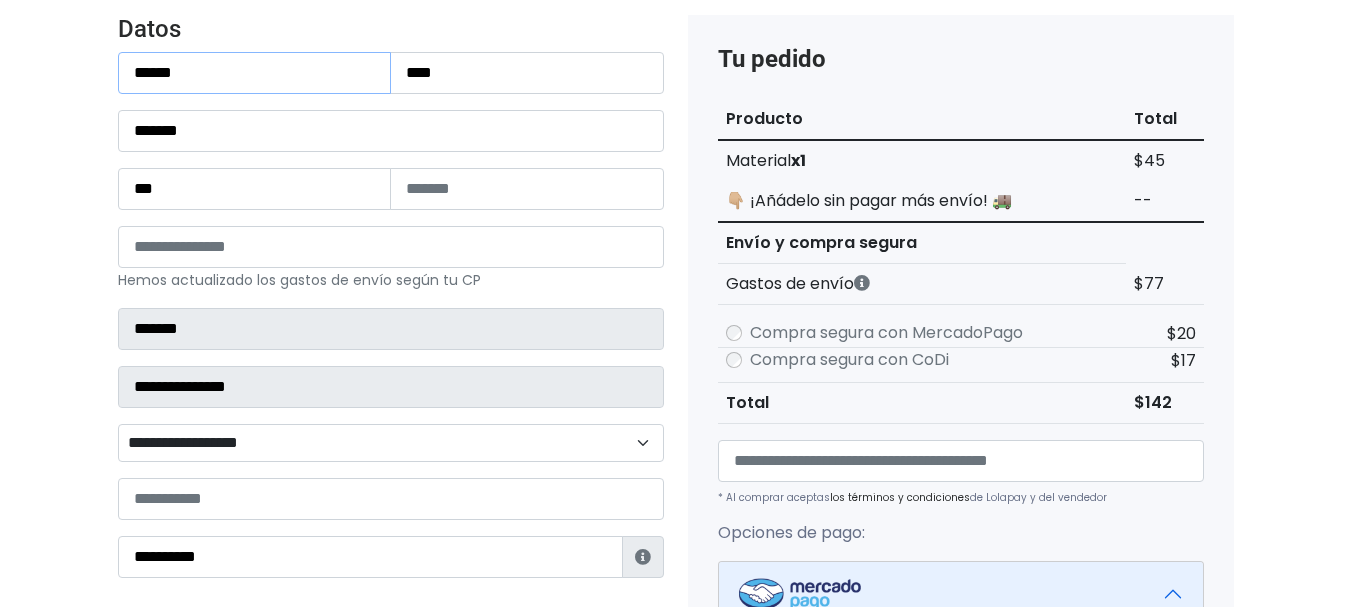 scroll, scrollTop: 191, scrollLeft: 0, axis: vertical 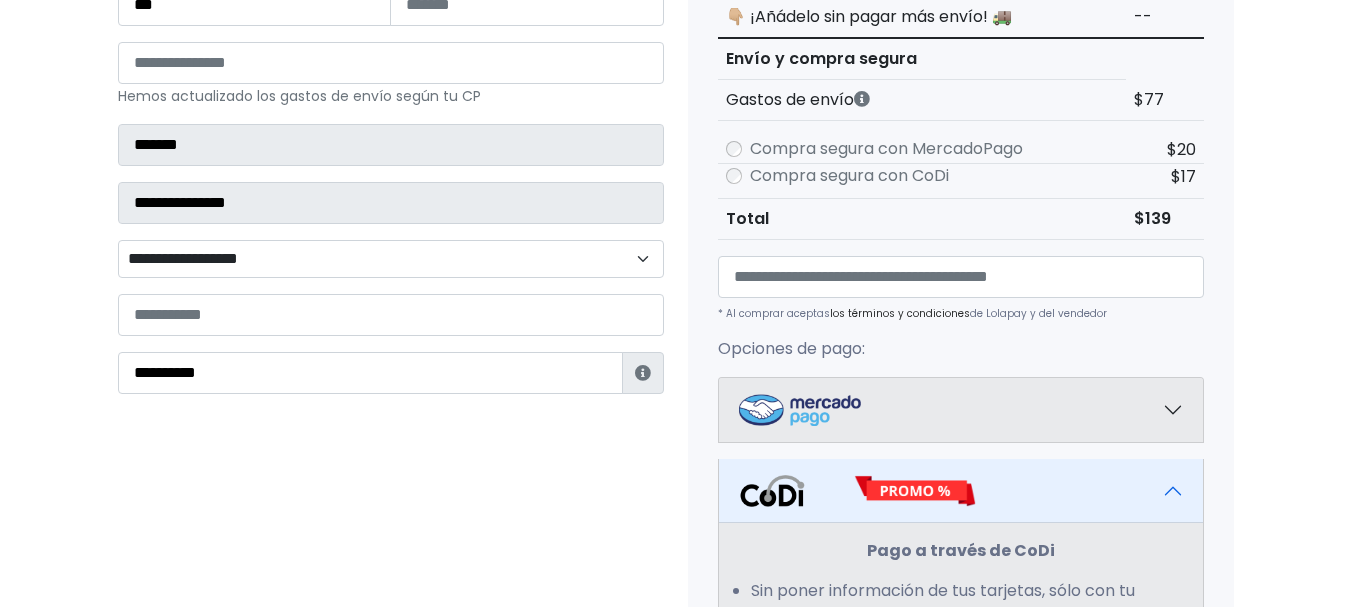 click on "Compra segura con MercadoPago" at bounding box center [922, 149] 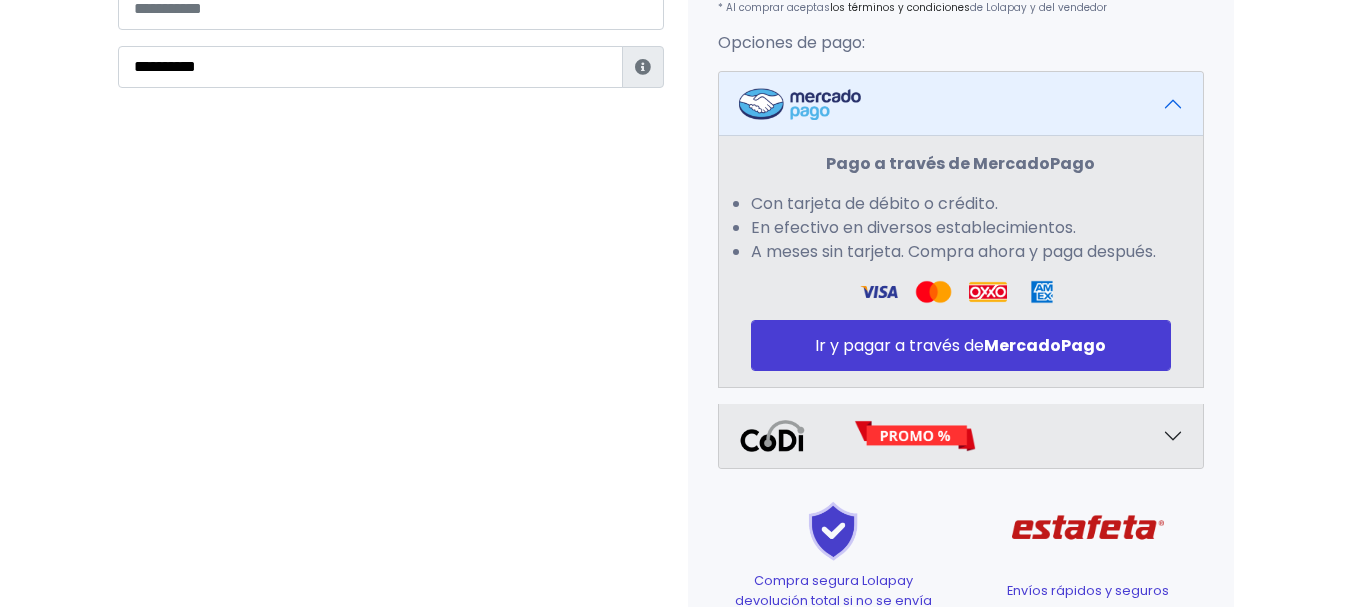 scroll, scrollTop: 682, scrollLeft: 0, axis: vertical 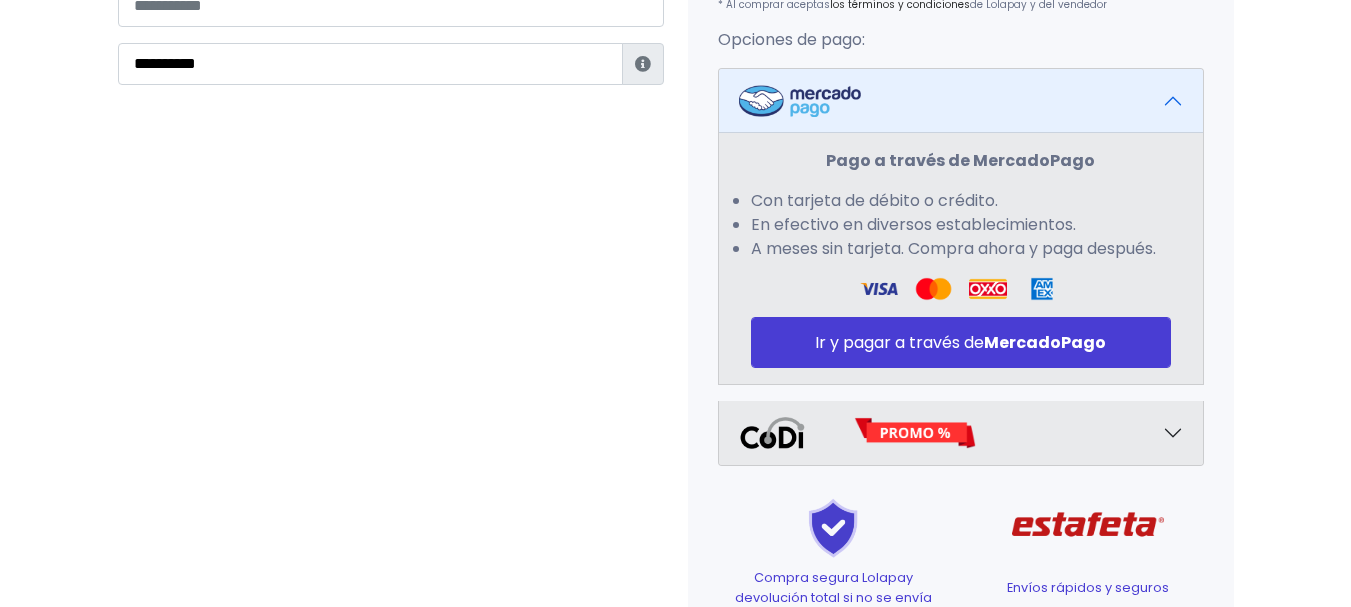click at bounding box center [961, 433] 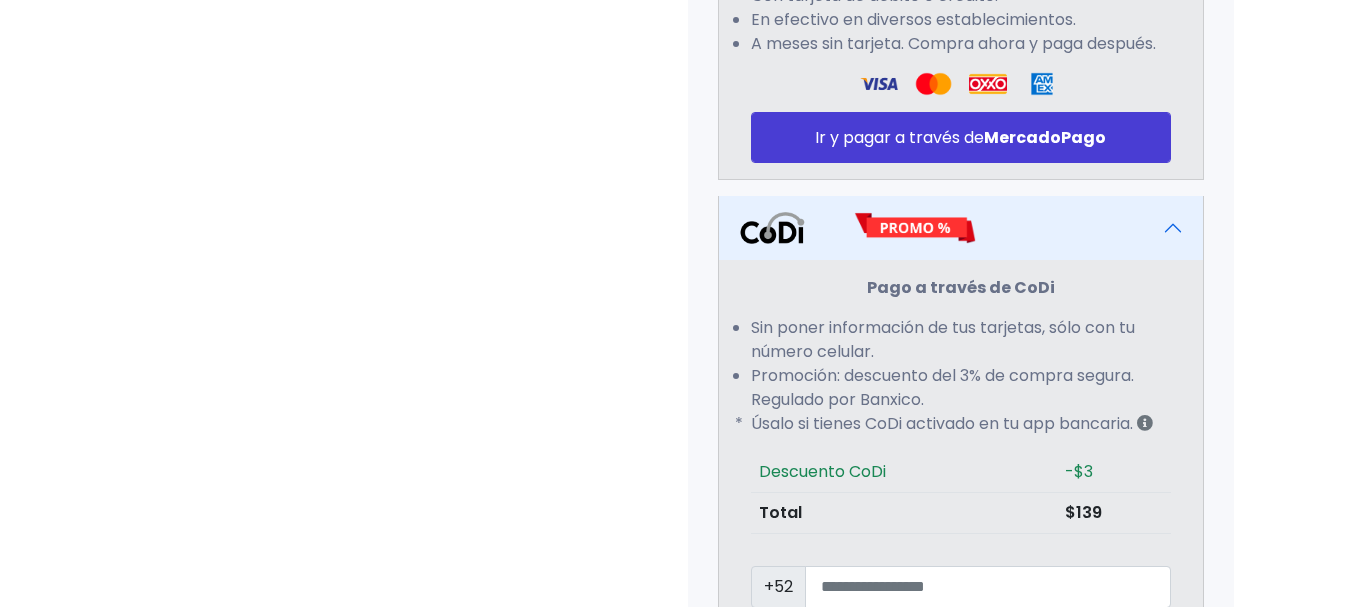 scroll, scrollTop: 904, scrollLeft: 0, axis: vertical 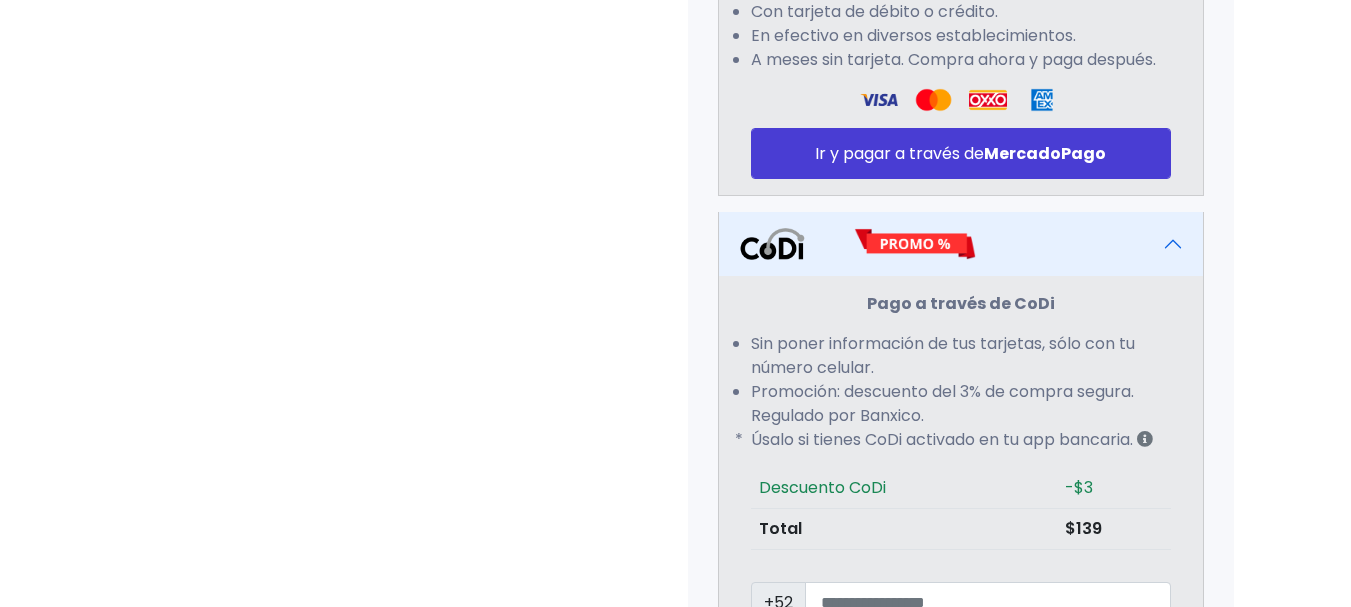click at bounding box center [961, 244] 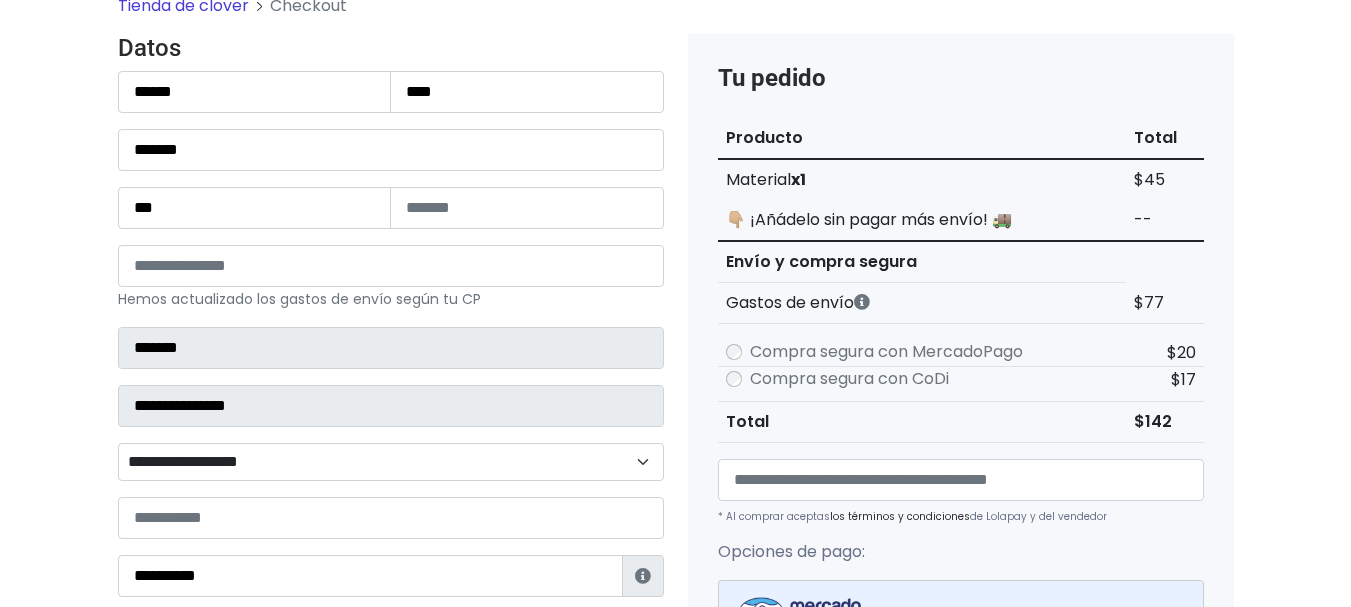 scroll, scrollTop: 173, scrollLeft: 0, axis: vertical 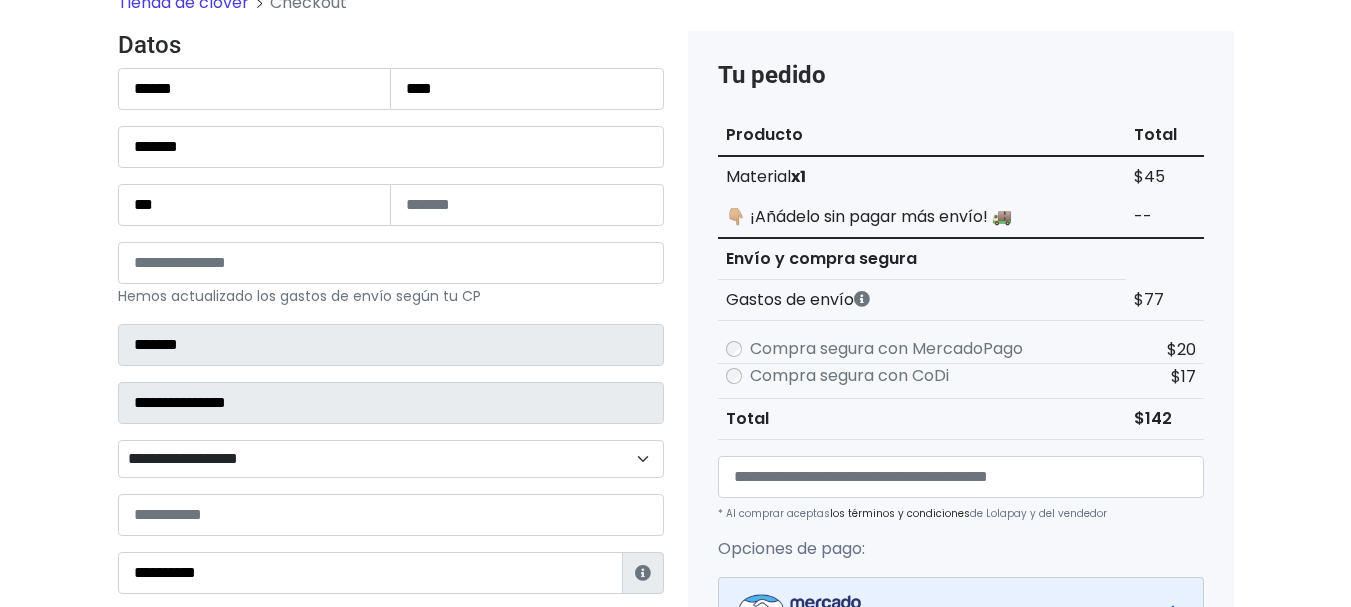 click on "**********" at bounding box center [391, 331] 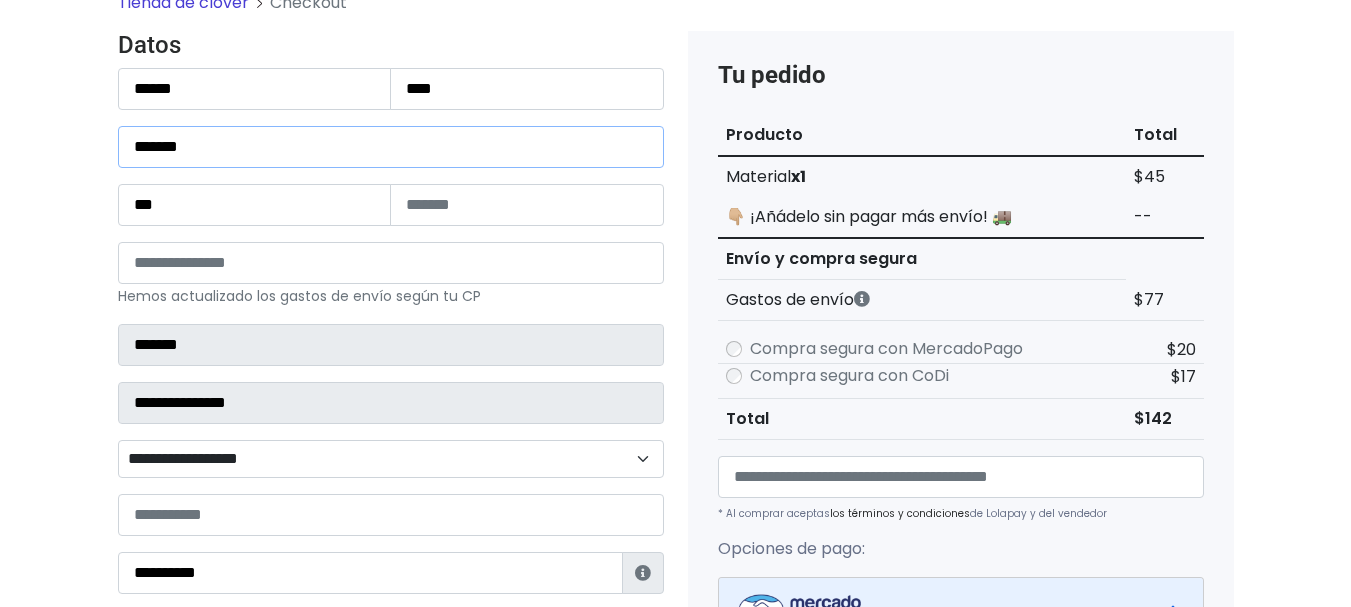 click on "*******" at bounding box center (391, 147) 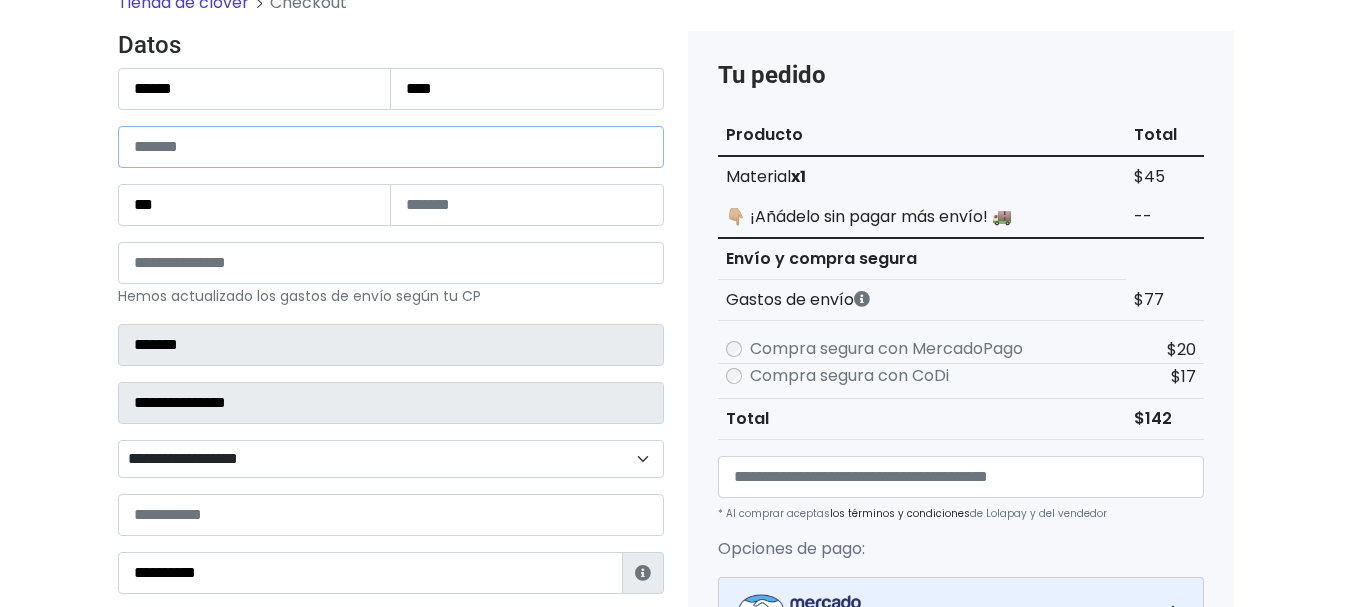 click at bounding box center (391, 147) 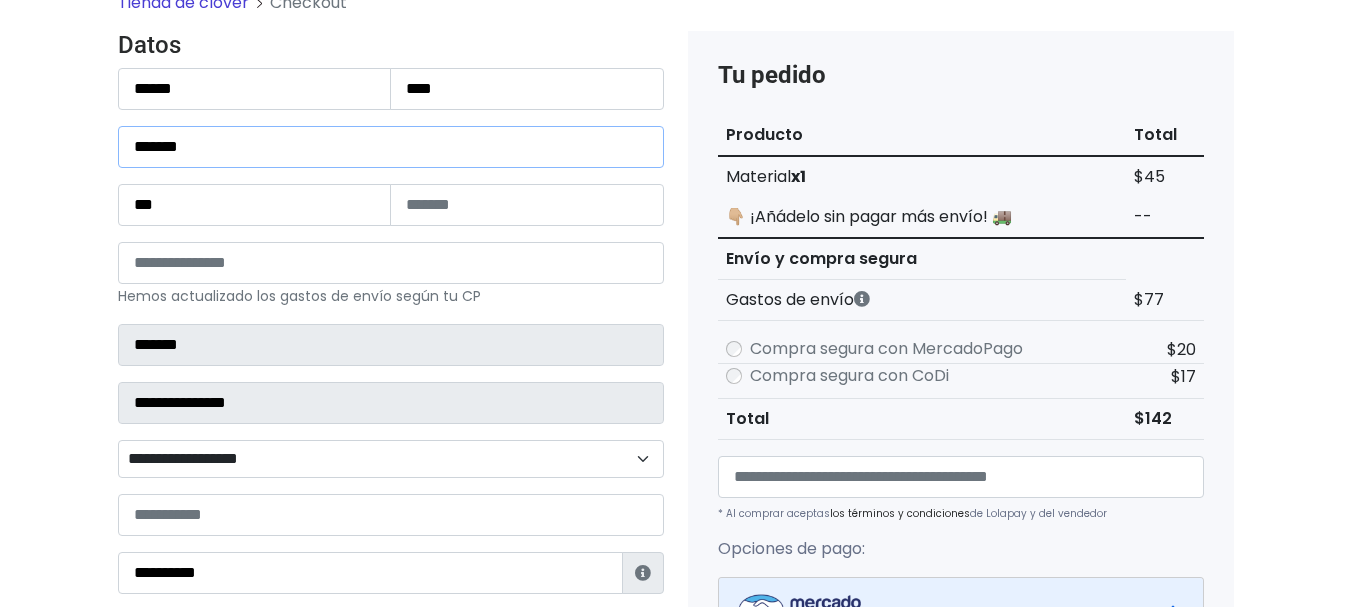 drag, startPoint x: 237, startPoint y: 152, endPoint x: 79, endPoint y: 128, distance: 159.8124 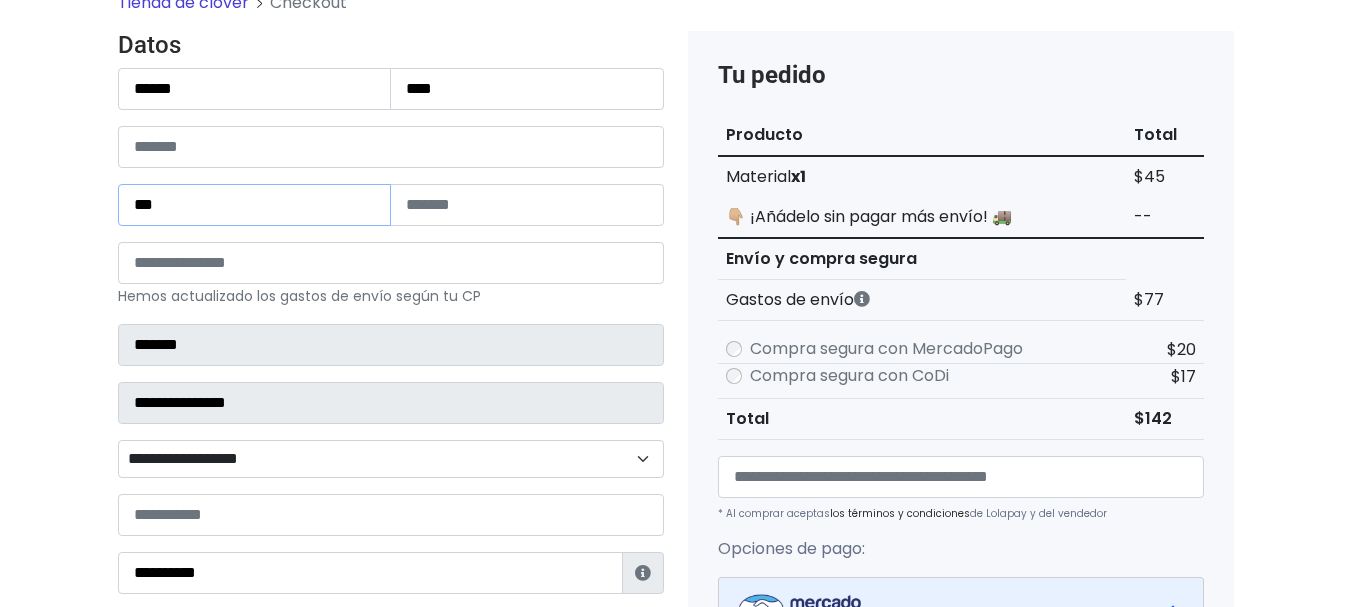 drag, startPoint x: 170, startPoint y: 202, endPoint x: 80, endPoint y: 213, distance: 90.66973 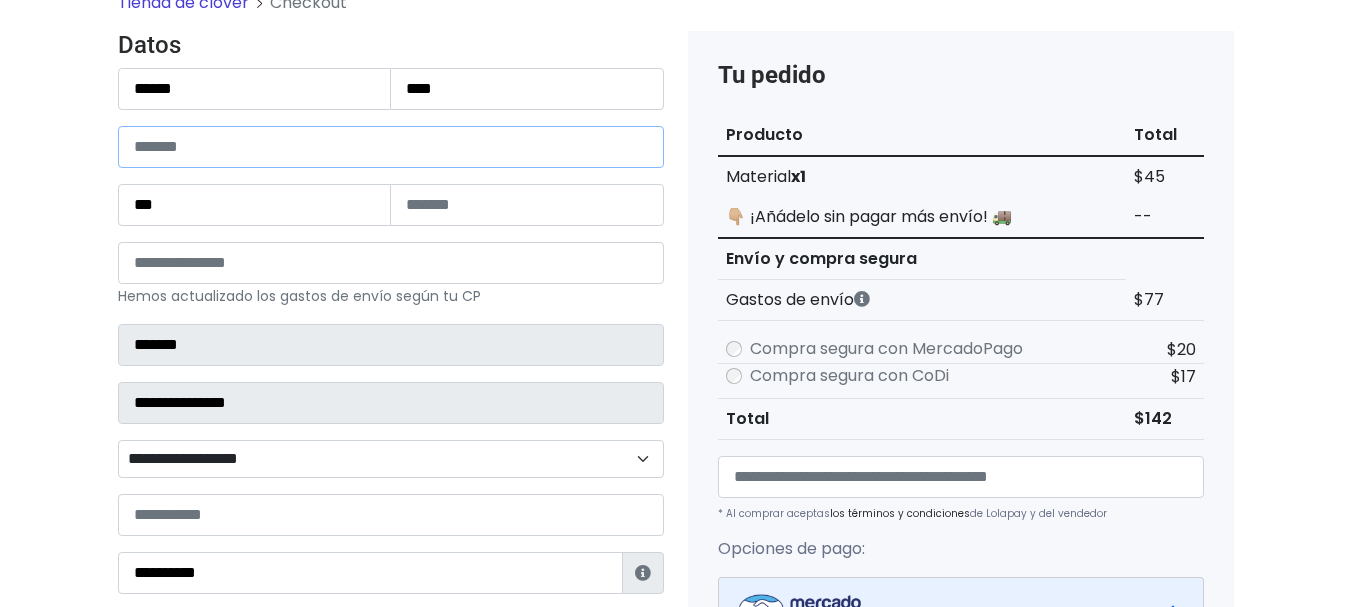 click at bounding box center (391, 147) 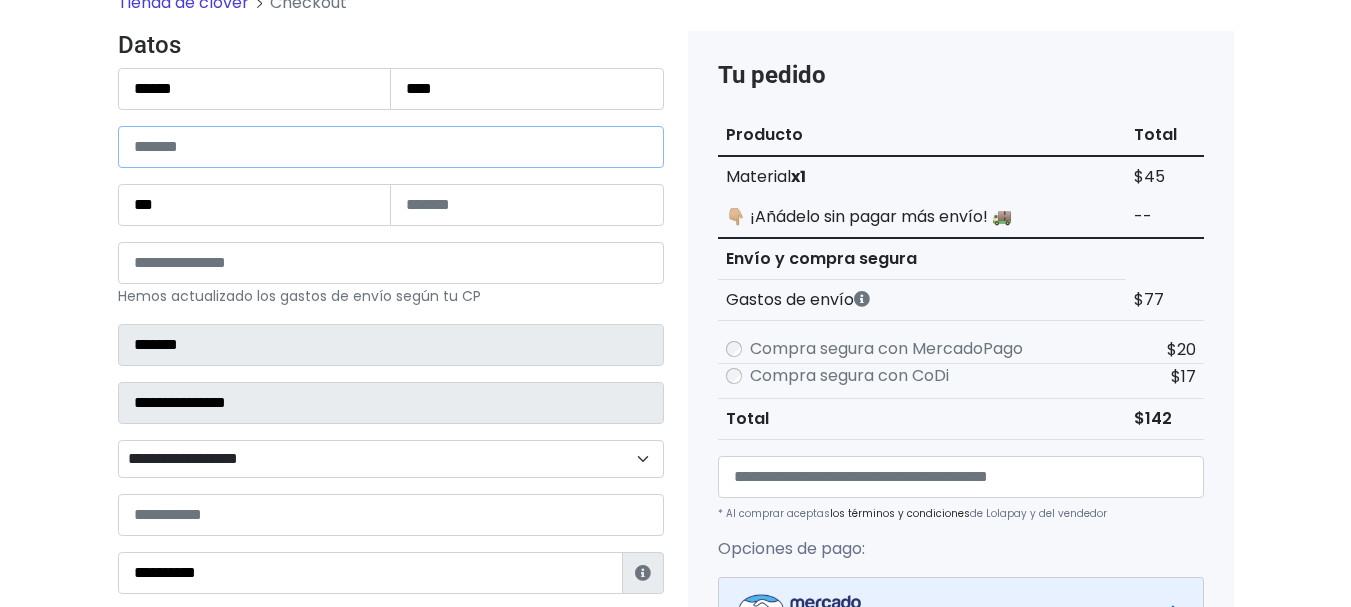 type on "*******" 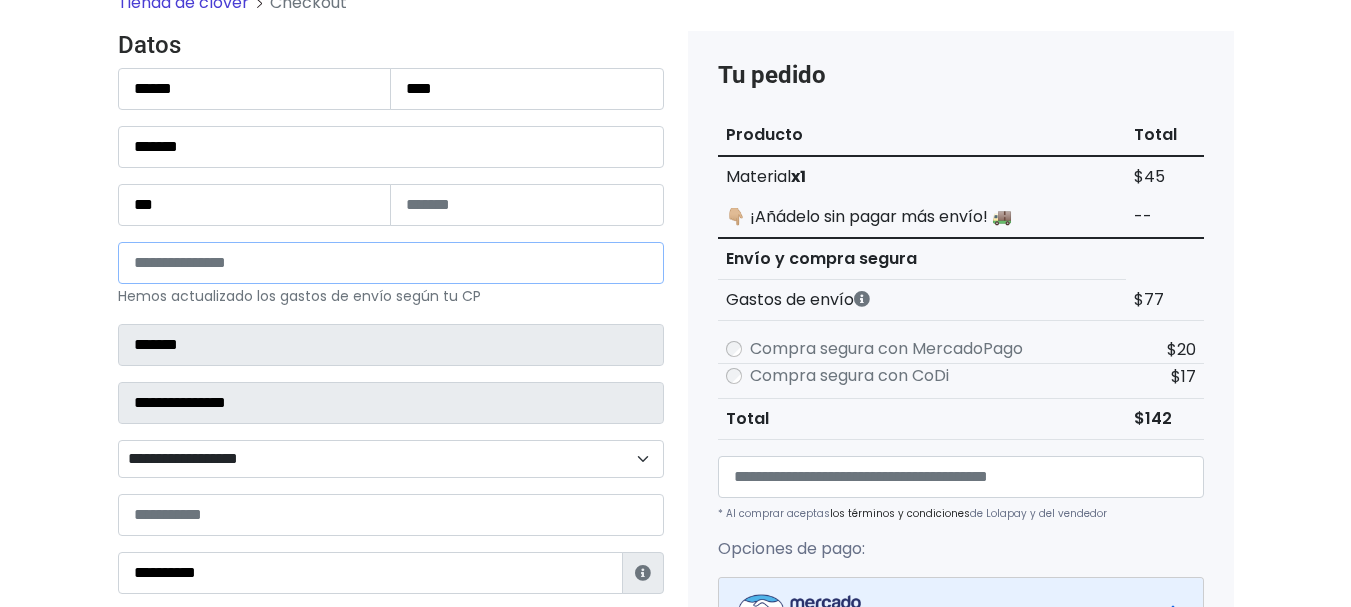 drag, startPoint x: 251, startPoint y: 273, endPoint x: 51, endPoint y: 281, distance: 200.15994 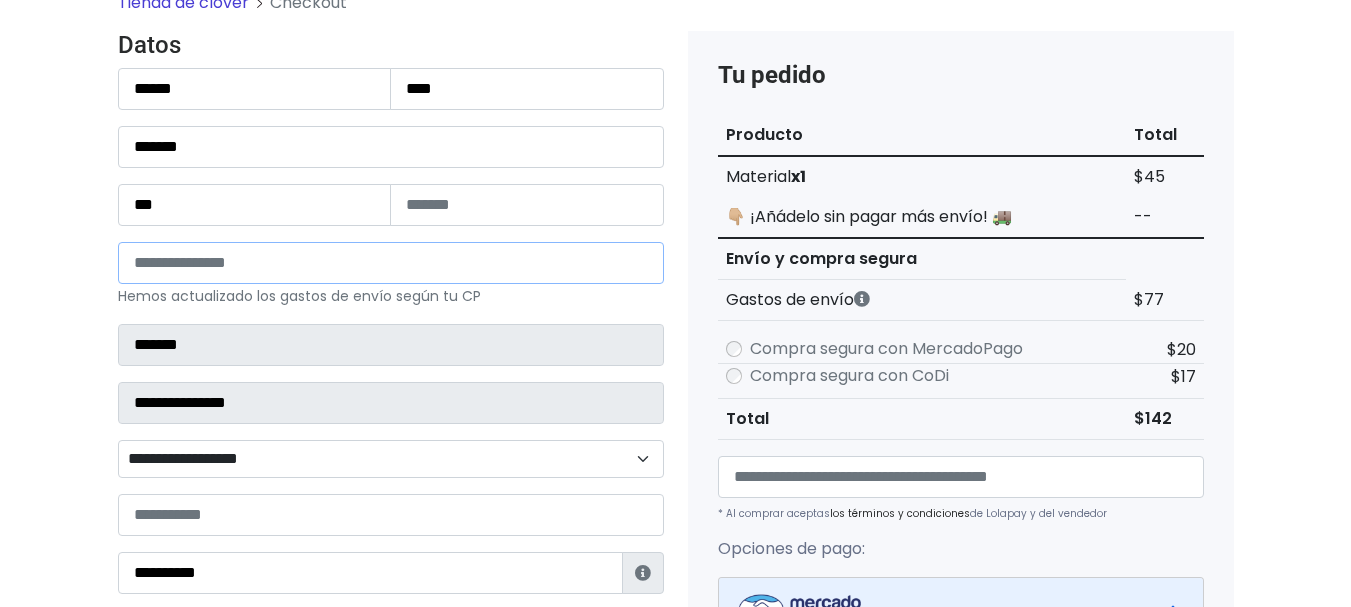 type on "*****" 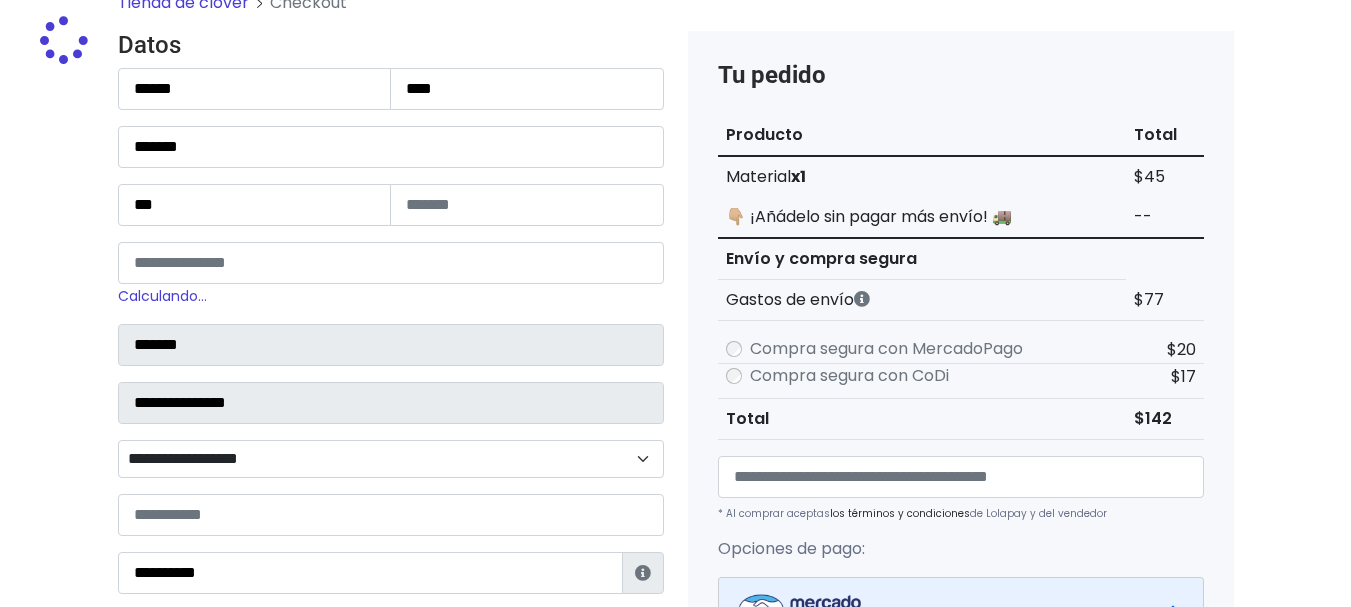 click on "Tienda de clover
Checkout
Datos
Información de Estafeta
Este CP es Ocurre Forzoso para Estafeta , por lo tanto es  responsabilidad del comprador hacer seguimiento del pedido y recogerlo en sucursal . No se hace devolución del costo de envío si el pedido regresa a remitente.
📦 ¿Dónde lo tengo que recoger?" at bounding box center (675, 620) 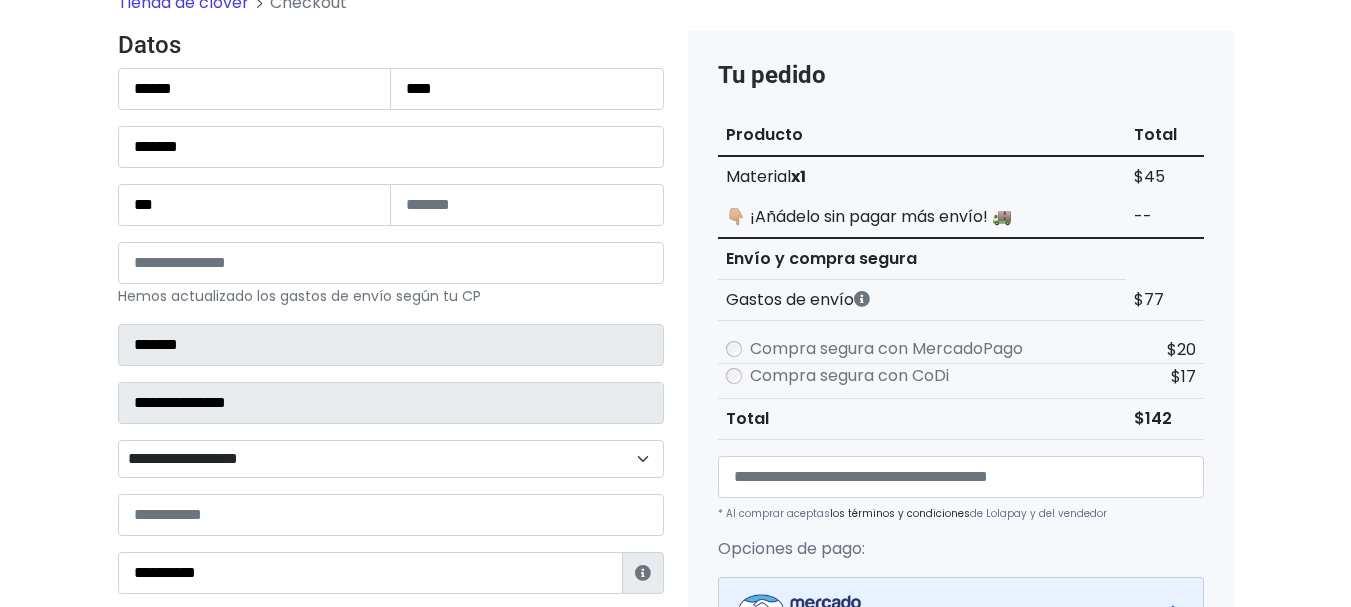 drag, startPoint x: 1346, startPoint y: 190, endPoint x: 1358, endPoint y: 265, distance: 75.95393 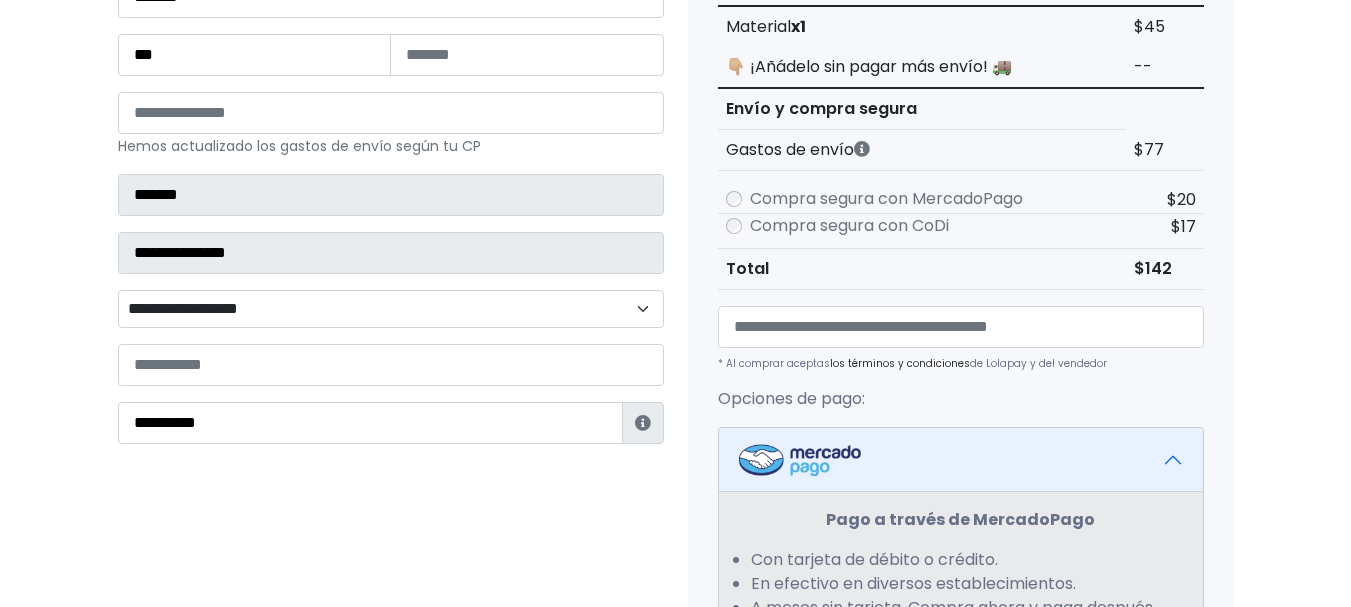 scroll, scrollTop: 348, scrollLeft: 0, axis: vertical 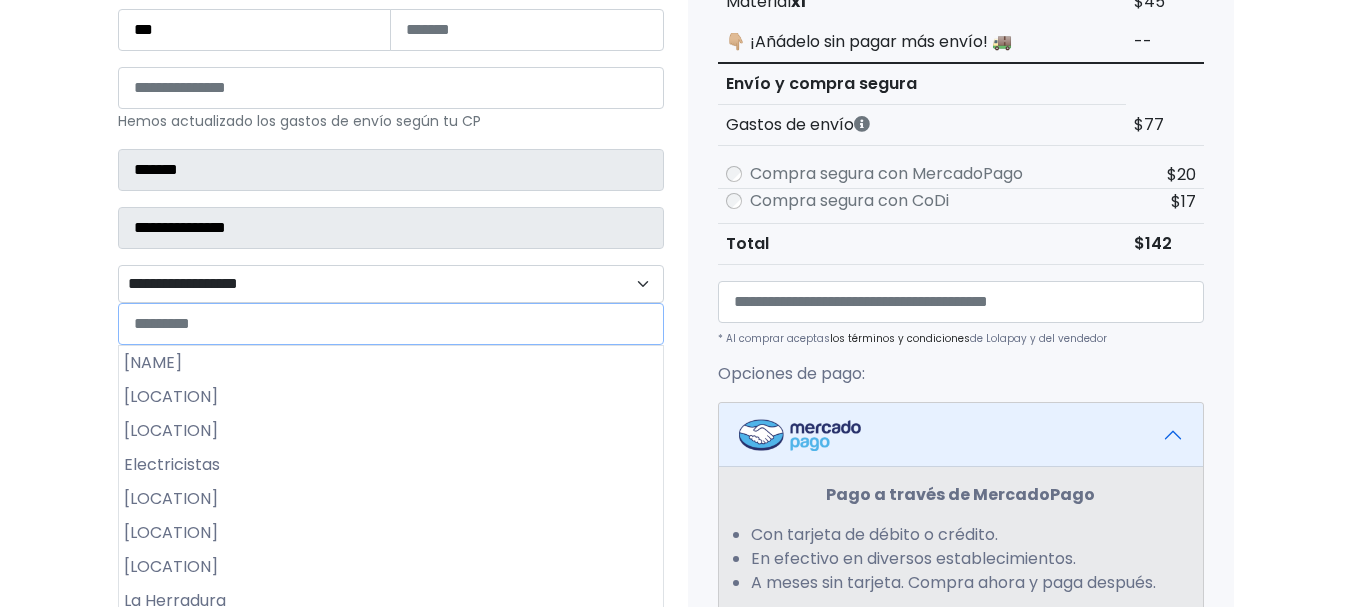click on "**********" at bounding box center [391, 284] 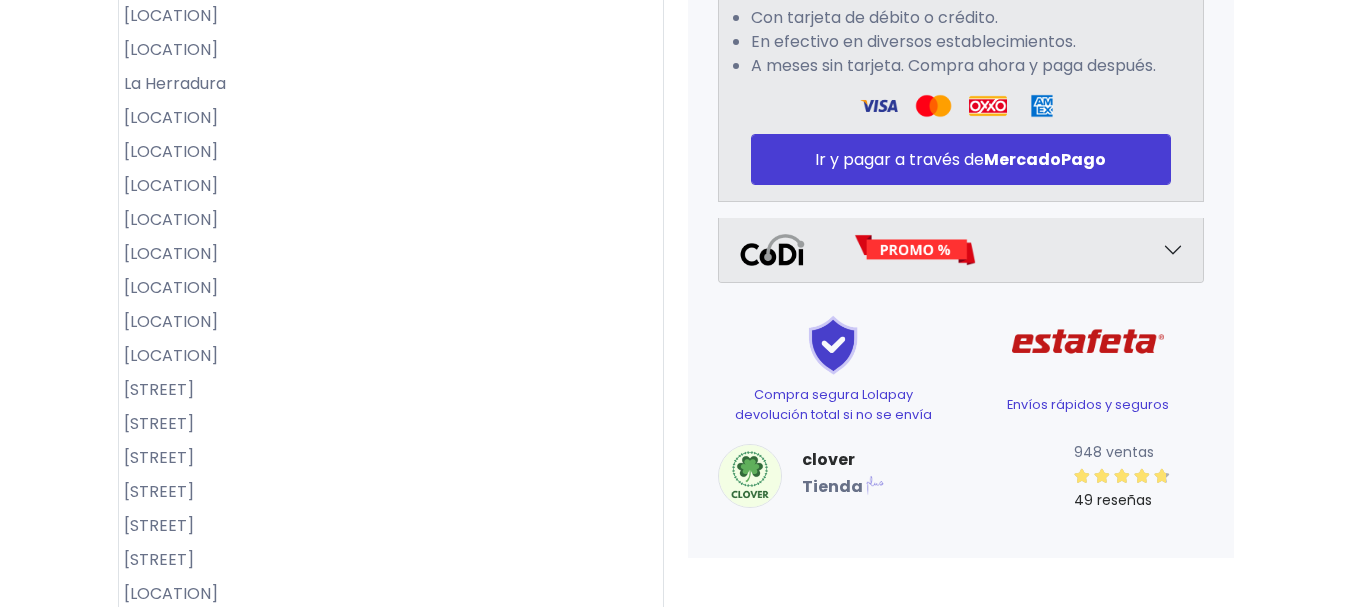 scroll, scrollTop: 565, scrollLeft: 0, axis: vertical 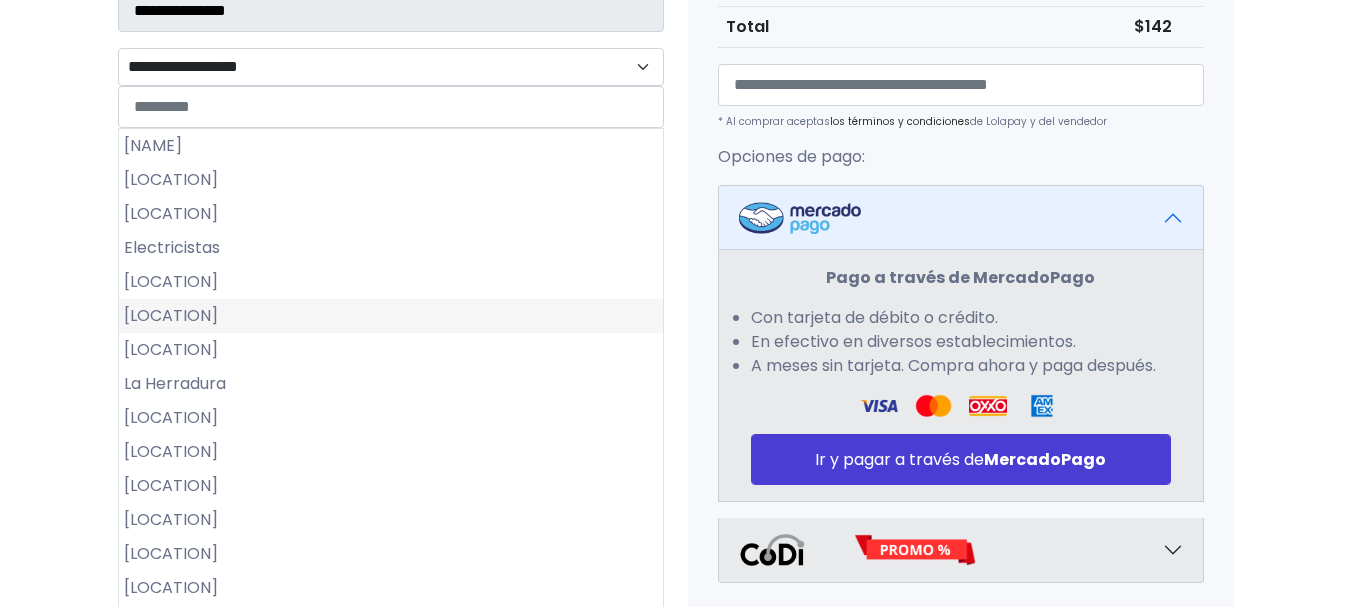 click on "Hacienda la Herradura" at bounding box center (391, 316) 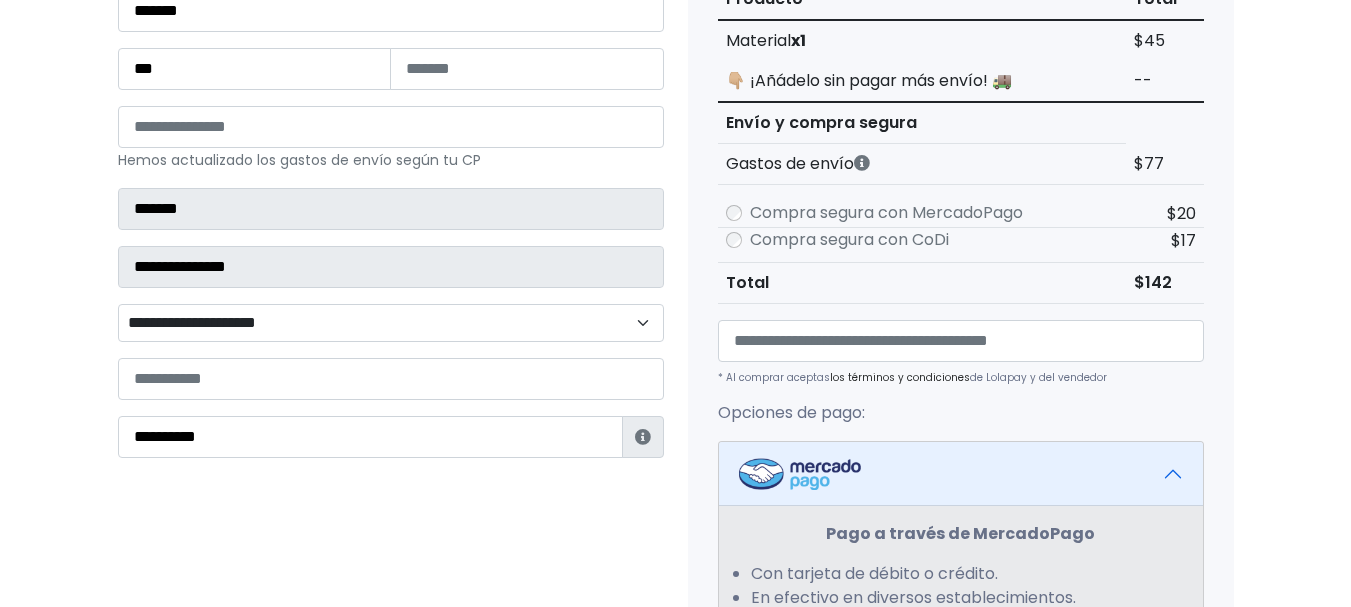 scroll, scrollTop: 292, scrollLeft: 0, axis: vertical 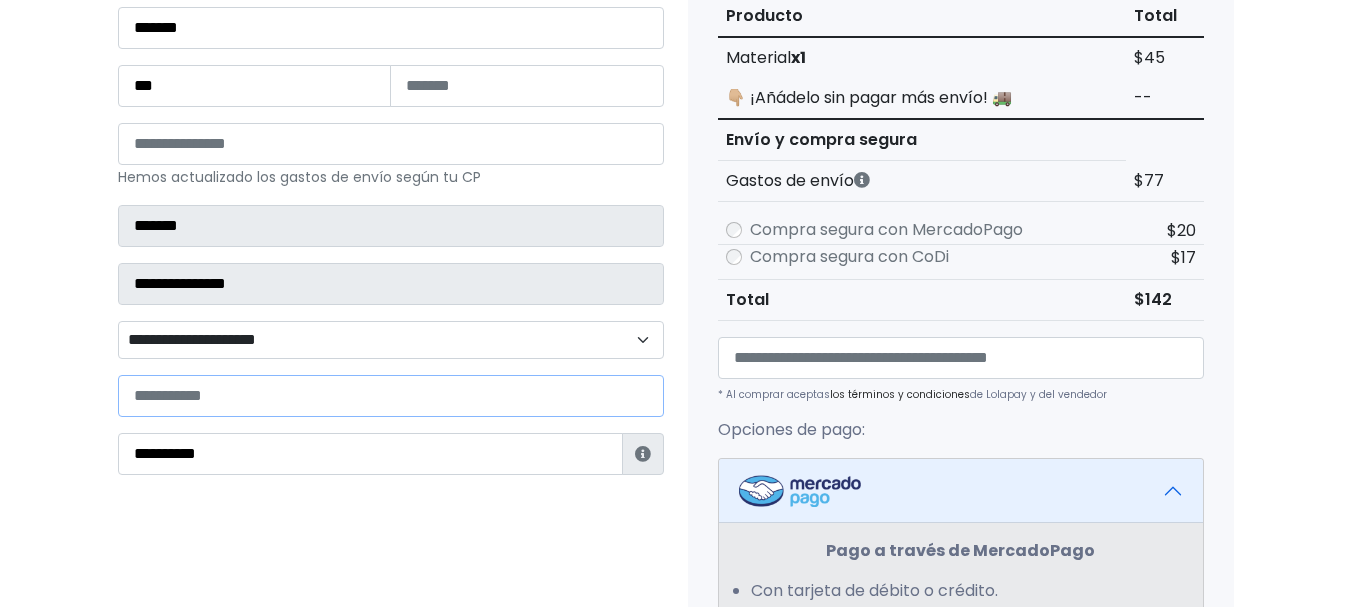 click at bounding box center (391, 396) 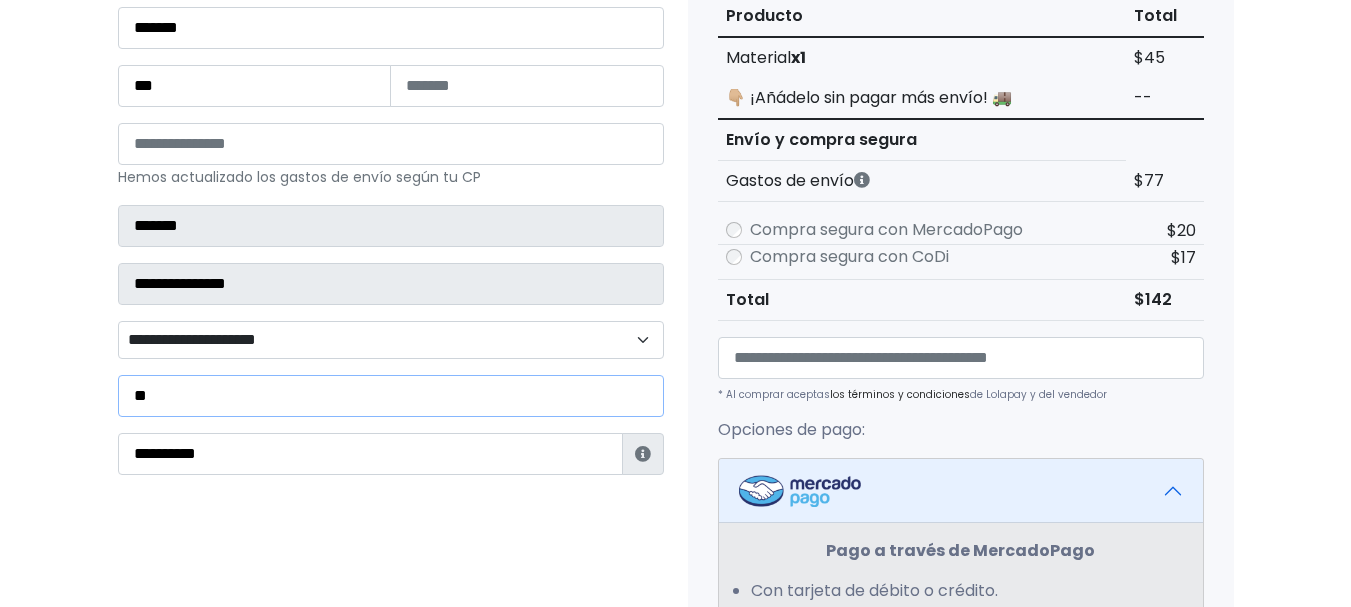 type on "*" 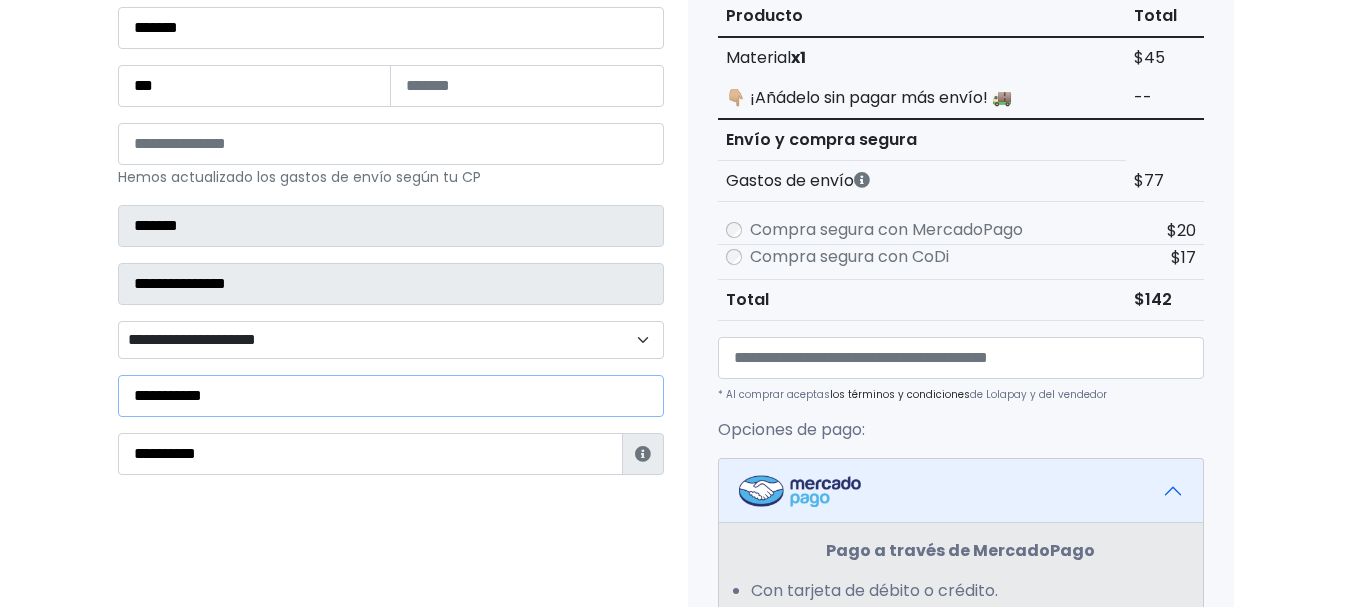 click on "**********" at bounding box center [391, 396] 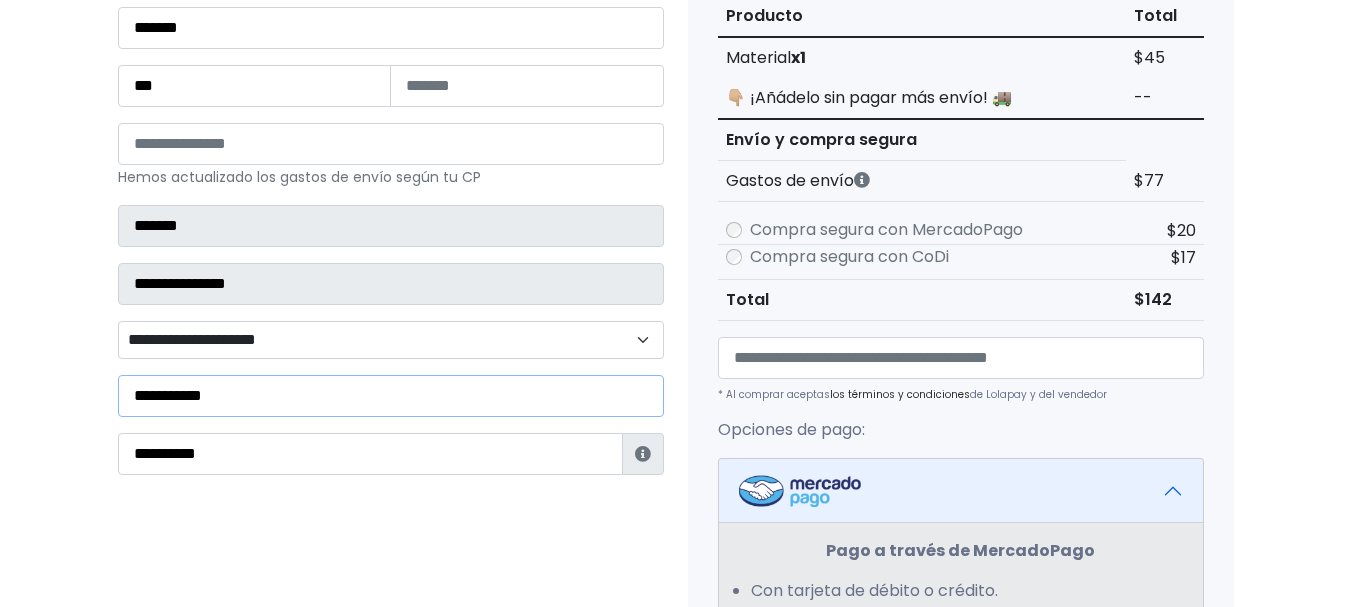 drag, startPoint x: 153, startPoint y: 397, endPoint x: 97, endPoint y: 399, distance: 56.0357 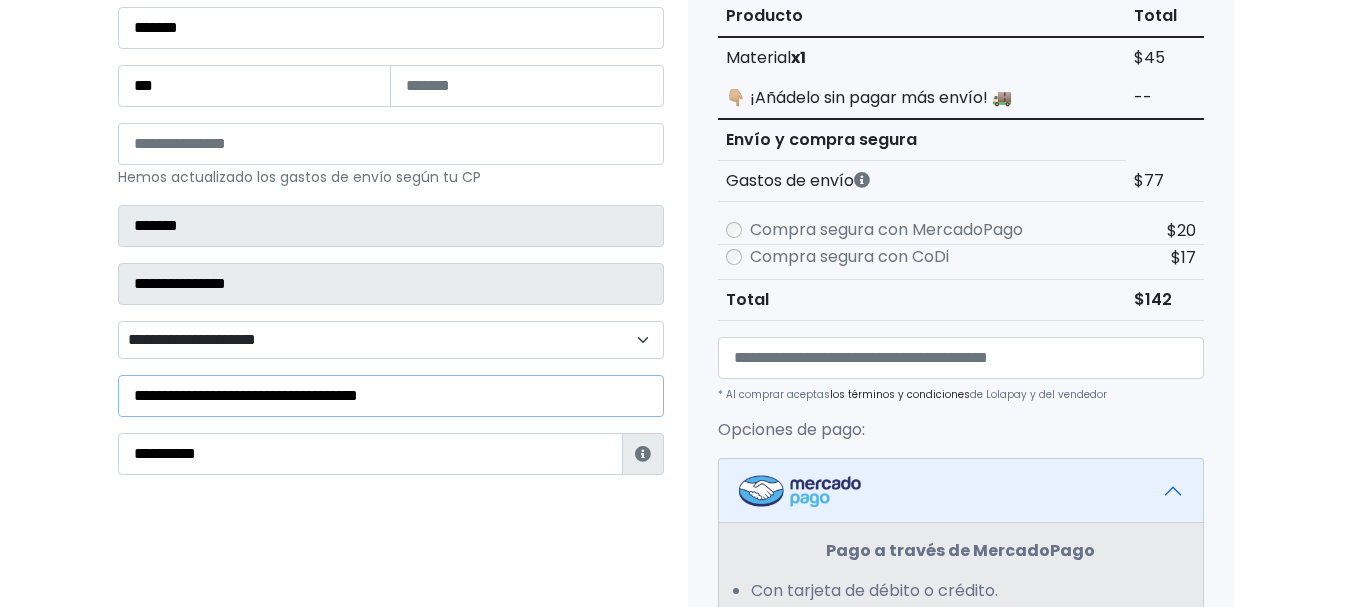drag, startPoint x: 465, startPoint y: 401, endPoint x: 364, endPoint y: 403, distance: 101.0198 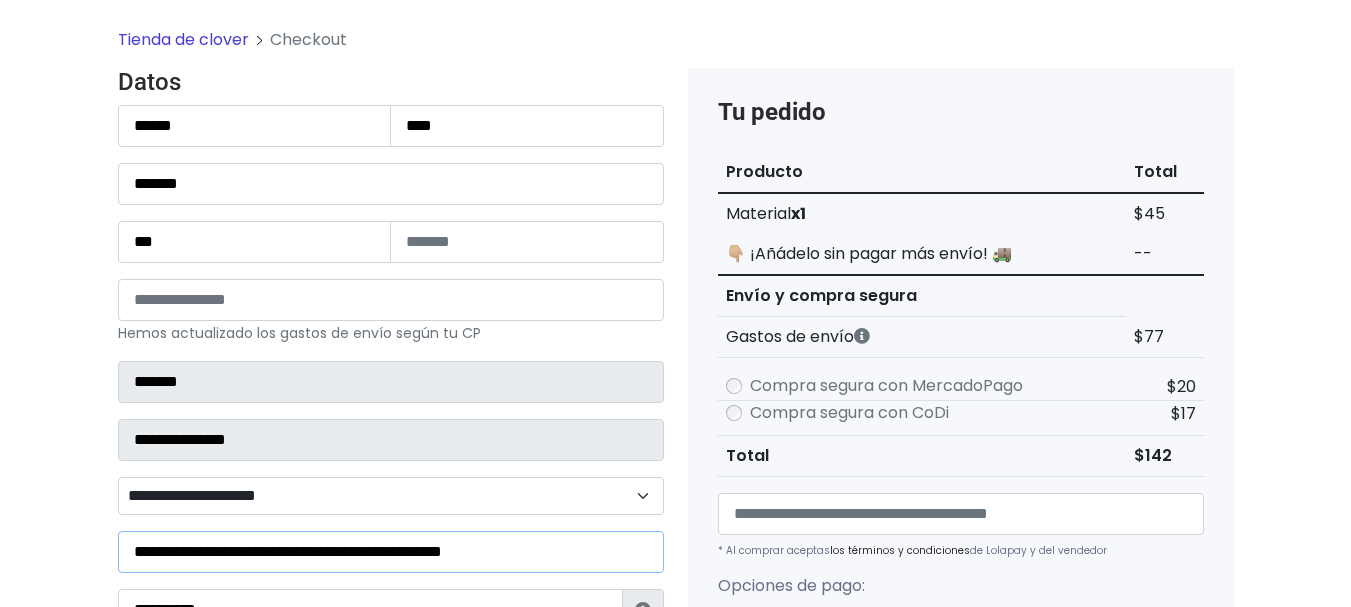 scroll, scrollTop: 139, scrollLeft: 0, axis: vertical 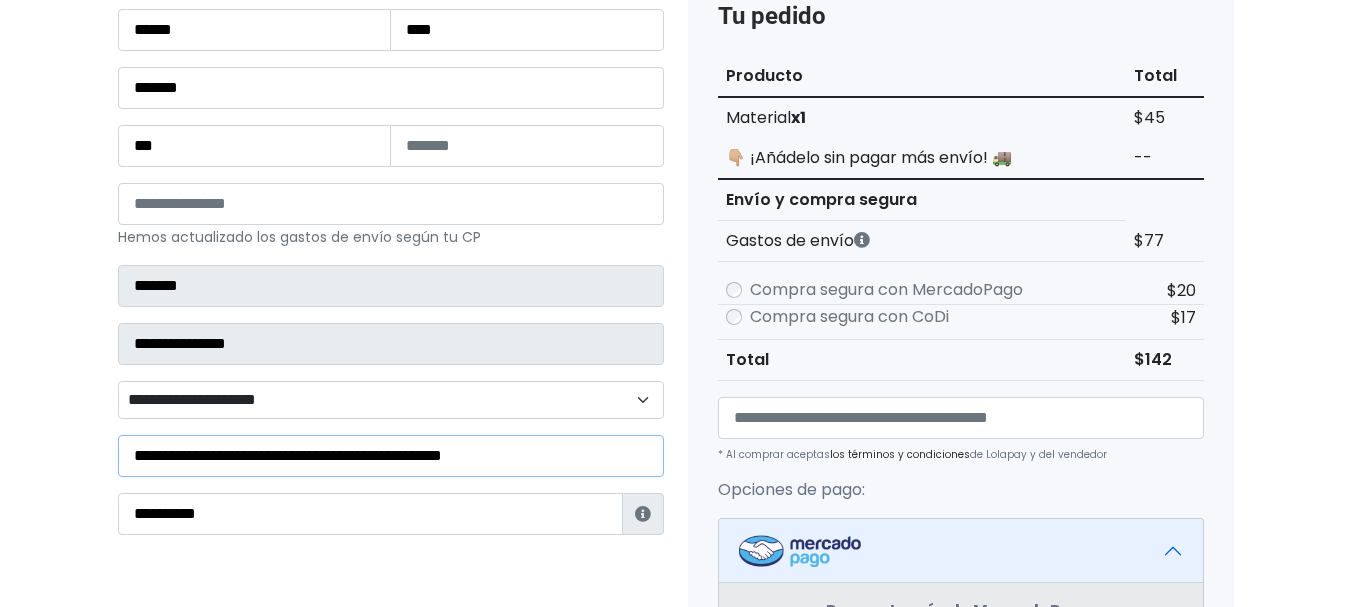 type on "**********" 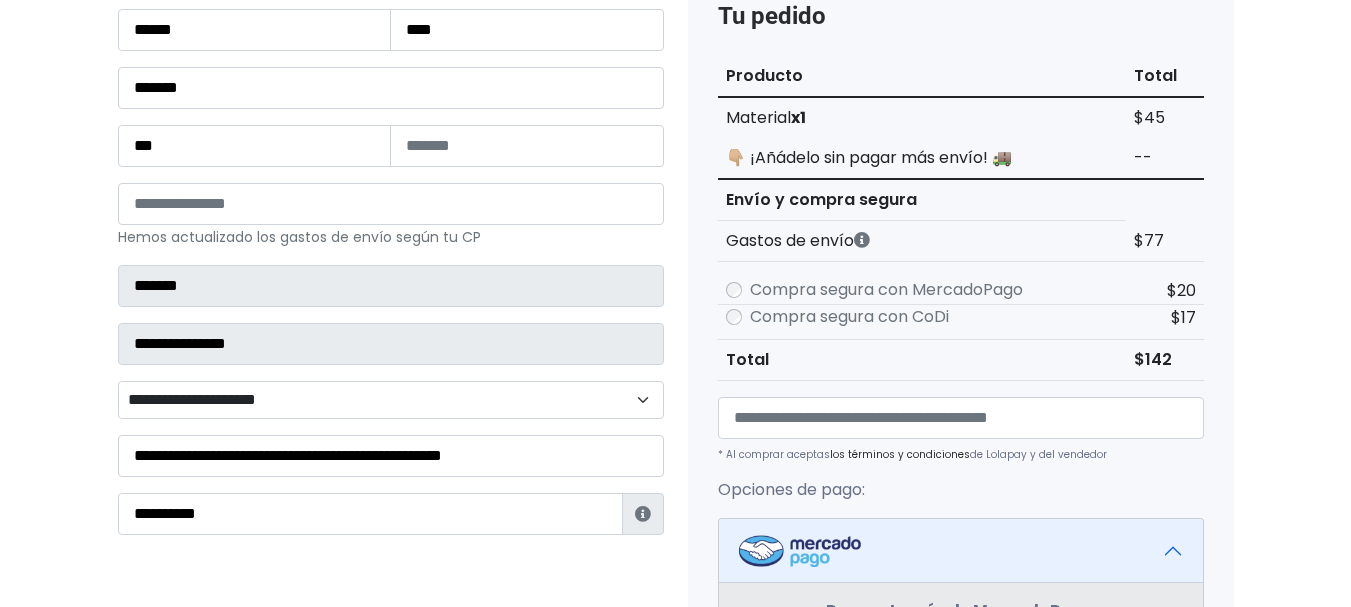 drag, startPoint x: 1348, startPoint y: 245, endPoint x: 1365, endPoint y: 274, distance: 33.61547 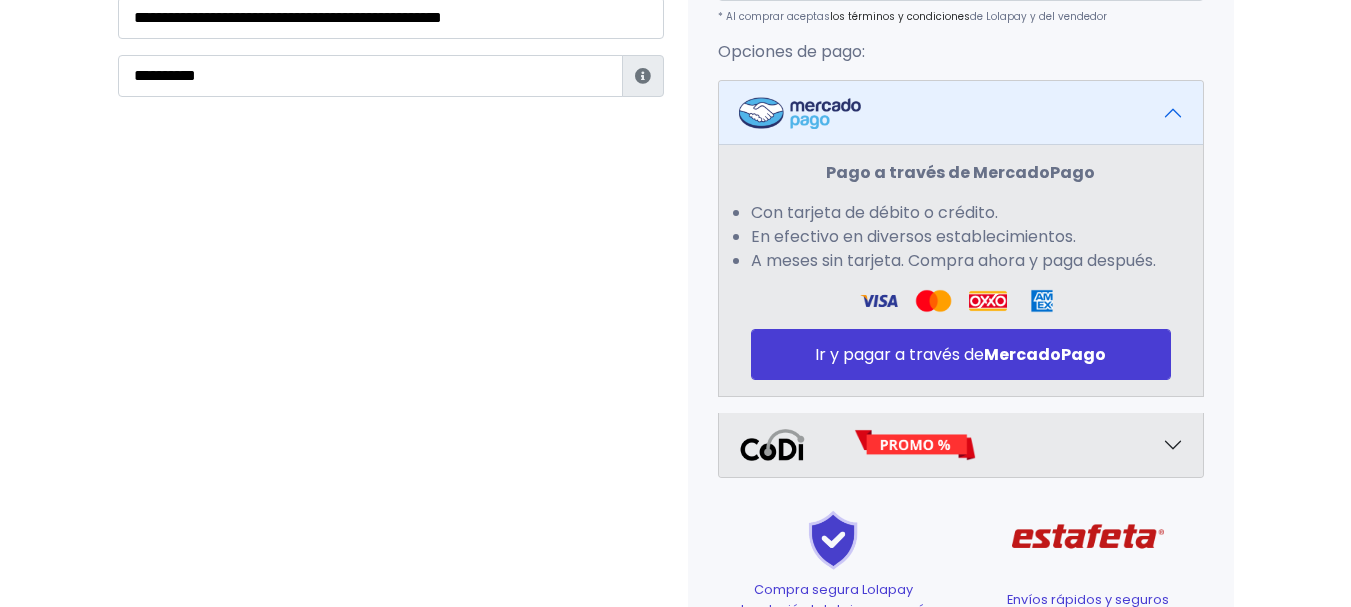 scroll, scrollTop: 711, scrollLeft: 0, axis: vertical 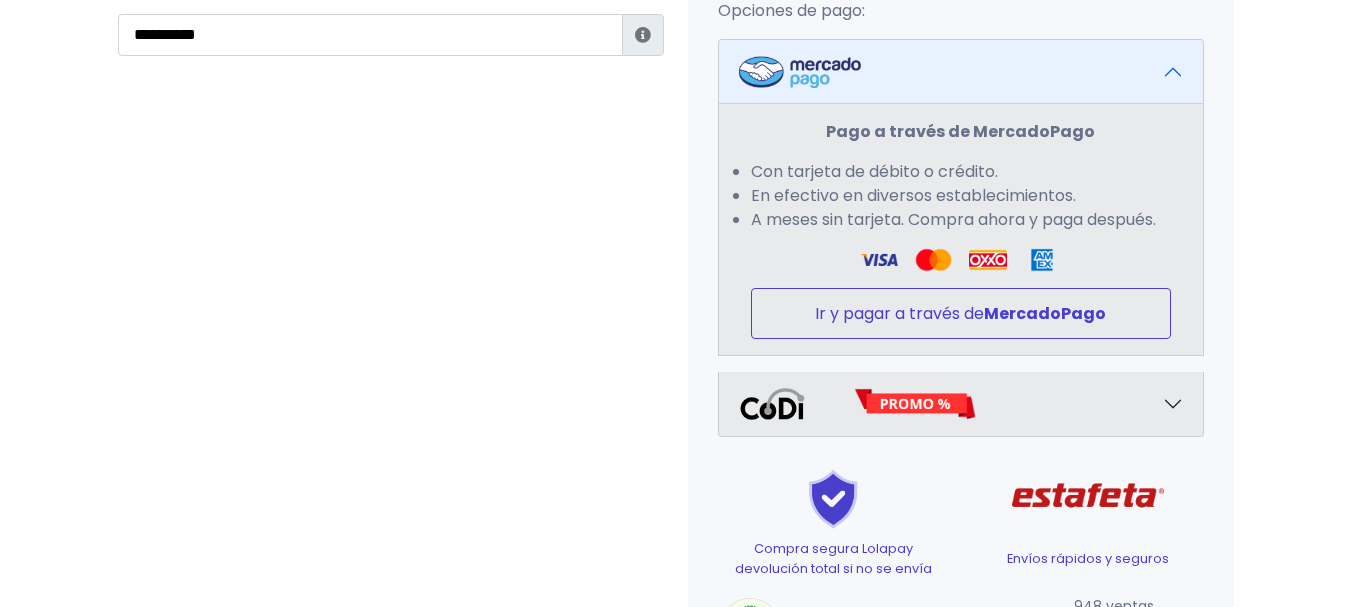click on "MercadoPago" at bounding box center [1045, 313] 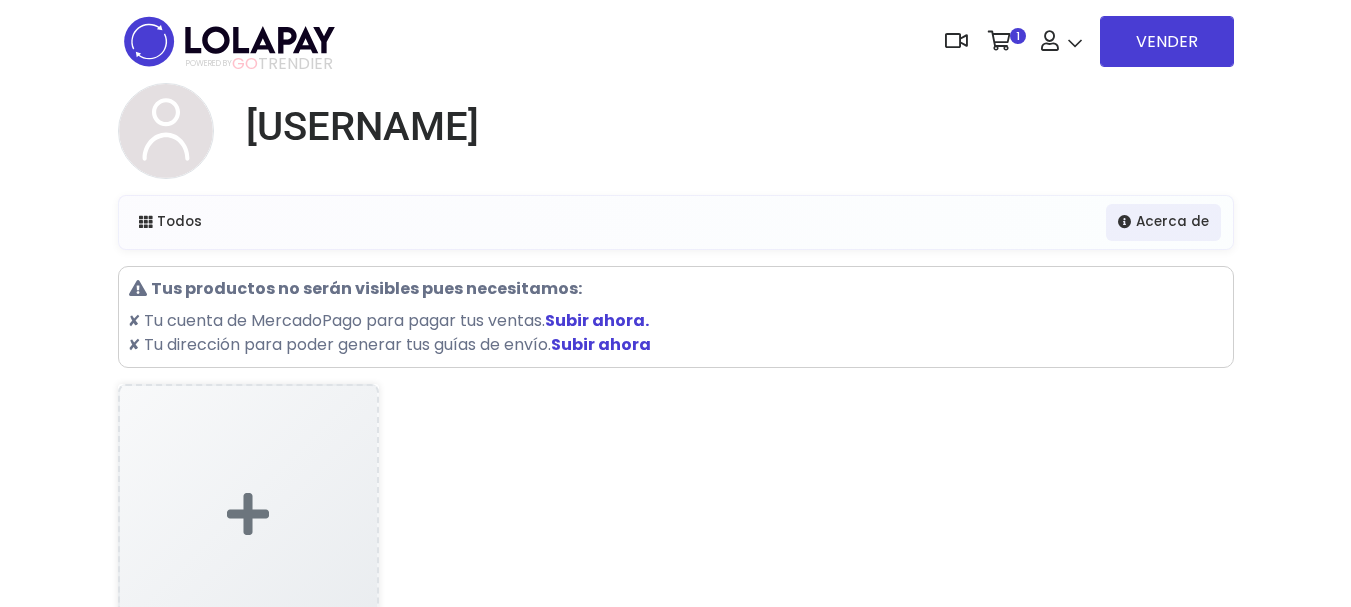 scroll, scrollTop: 0, scrollLeft: 0, axis: both 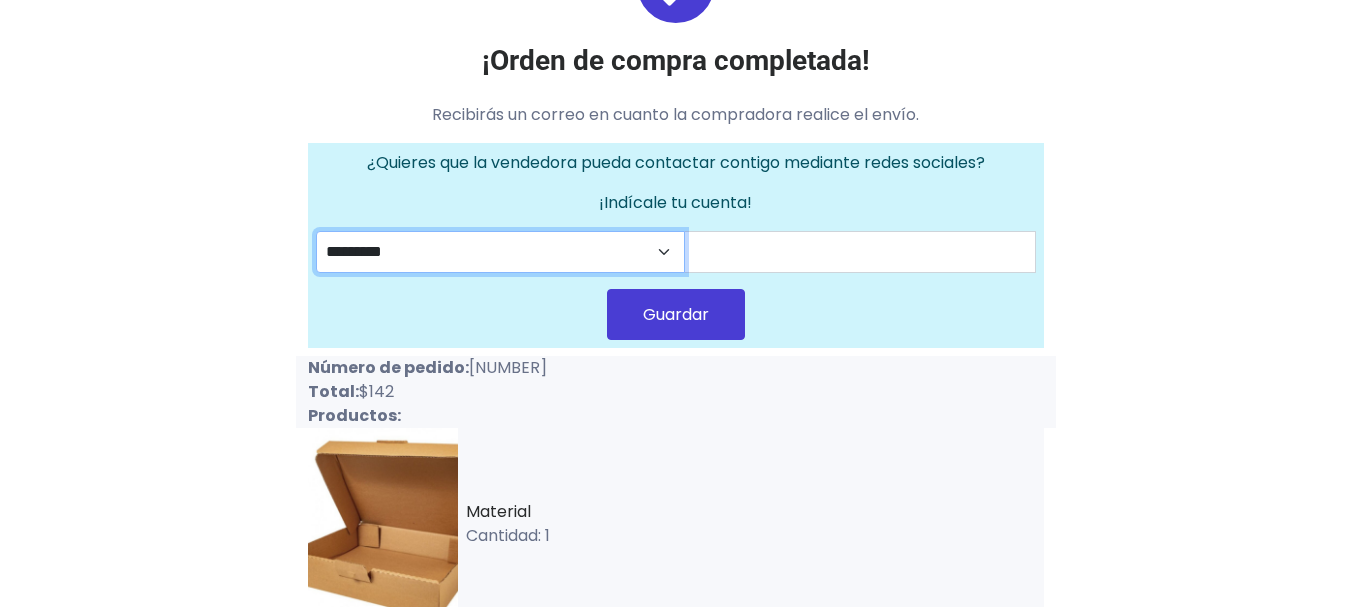 click on "*********
********" at bounding box center (501, 252) 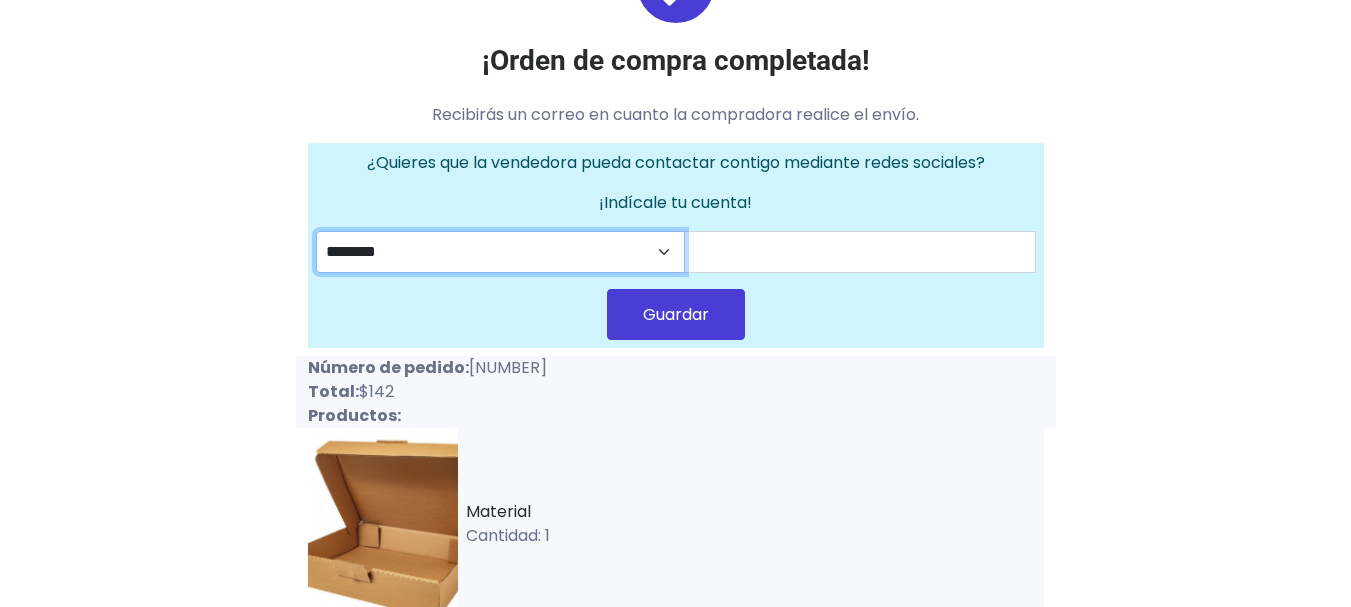 click on "*********
********" at bounding box center (501, 252) 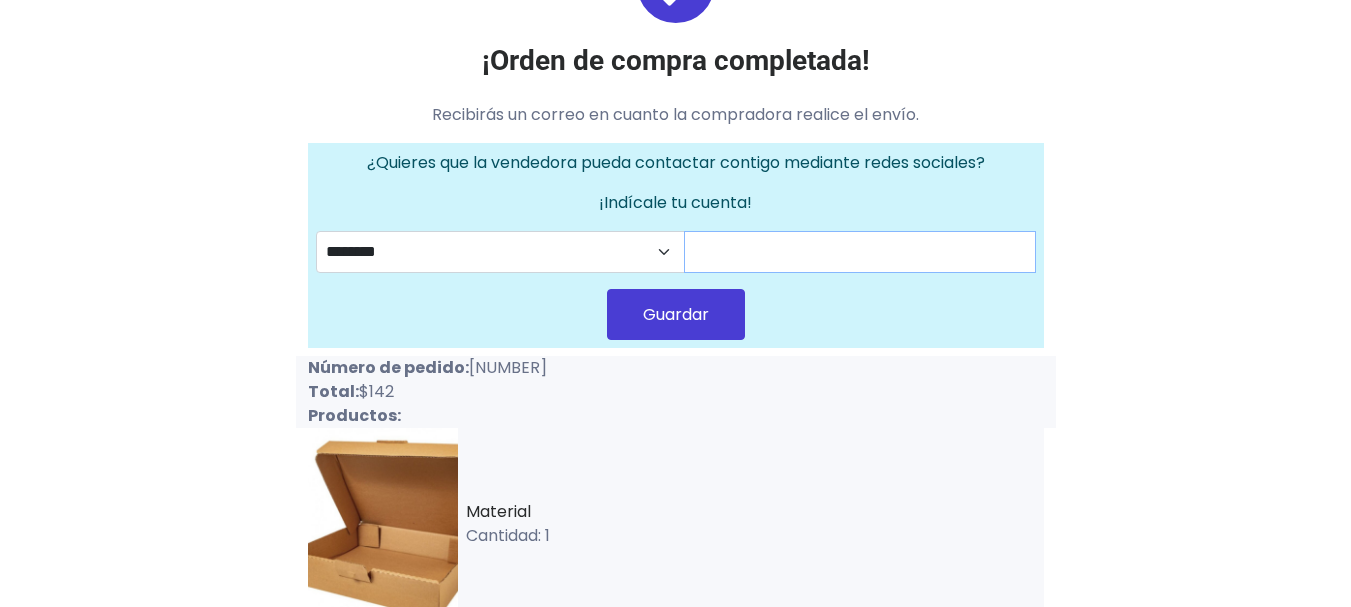 click at bounding box center [860, 252] 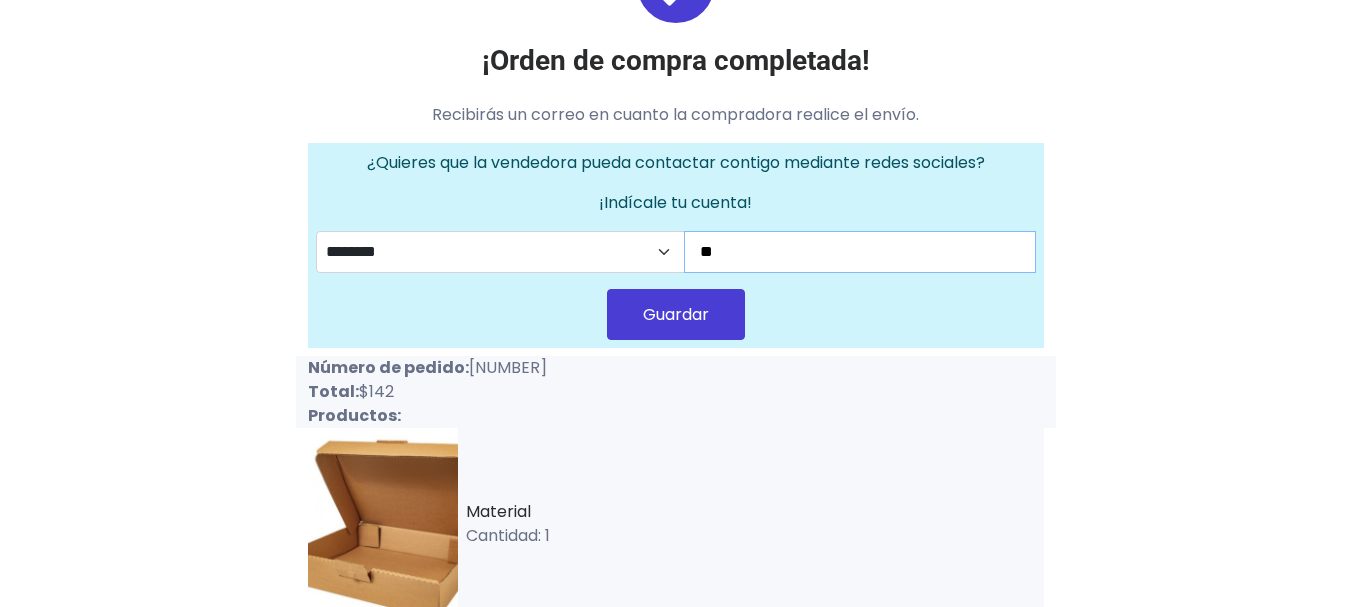 type on "*" 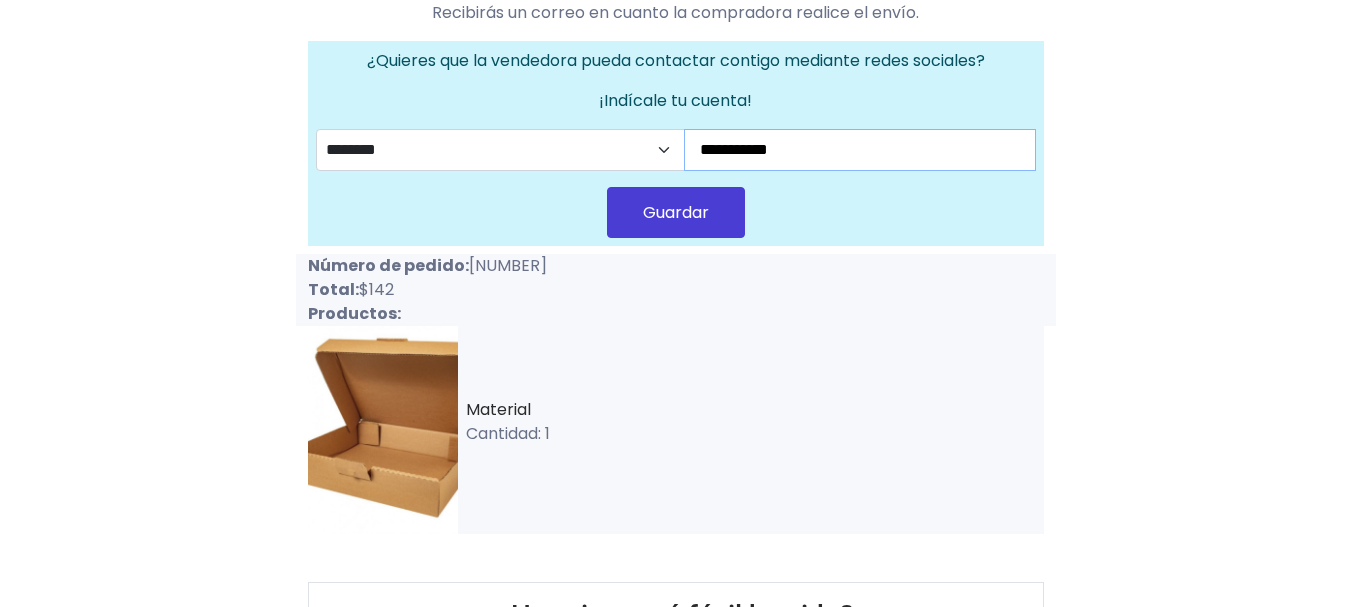 scroll, scrollTop: 224, scrollLeft: 0, axis: vertical 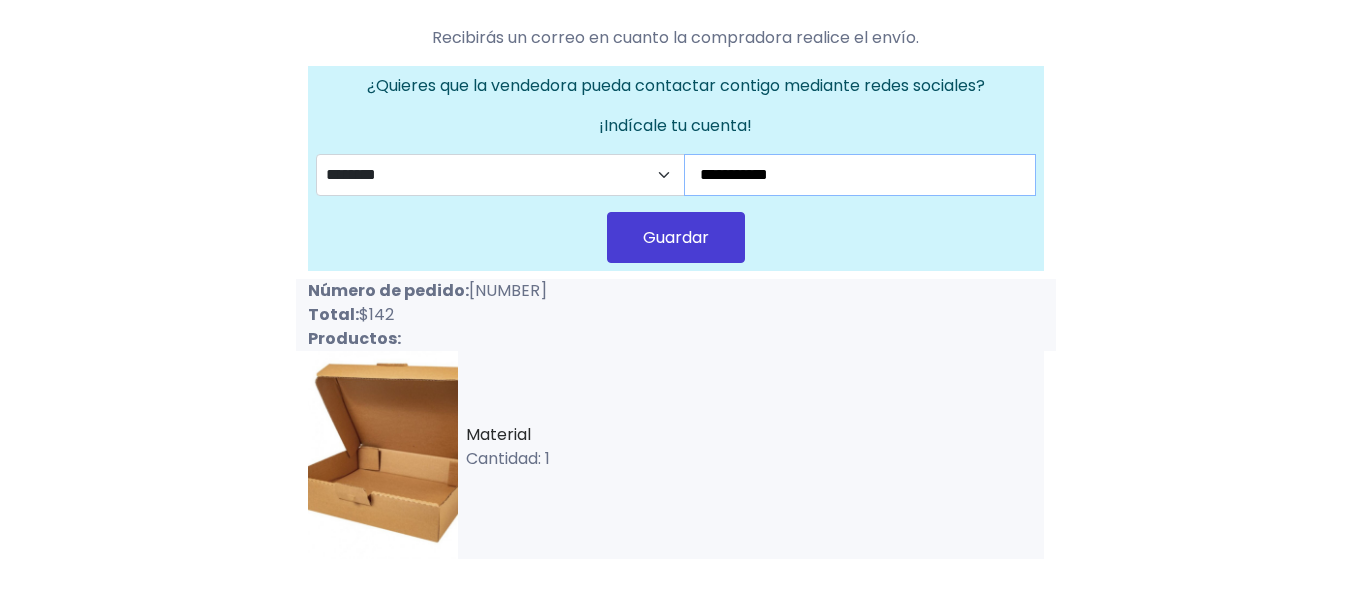 type on "**********" 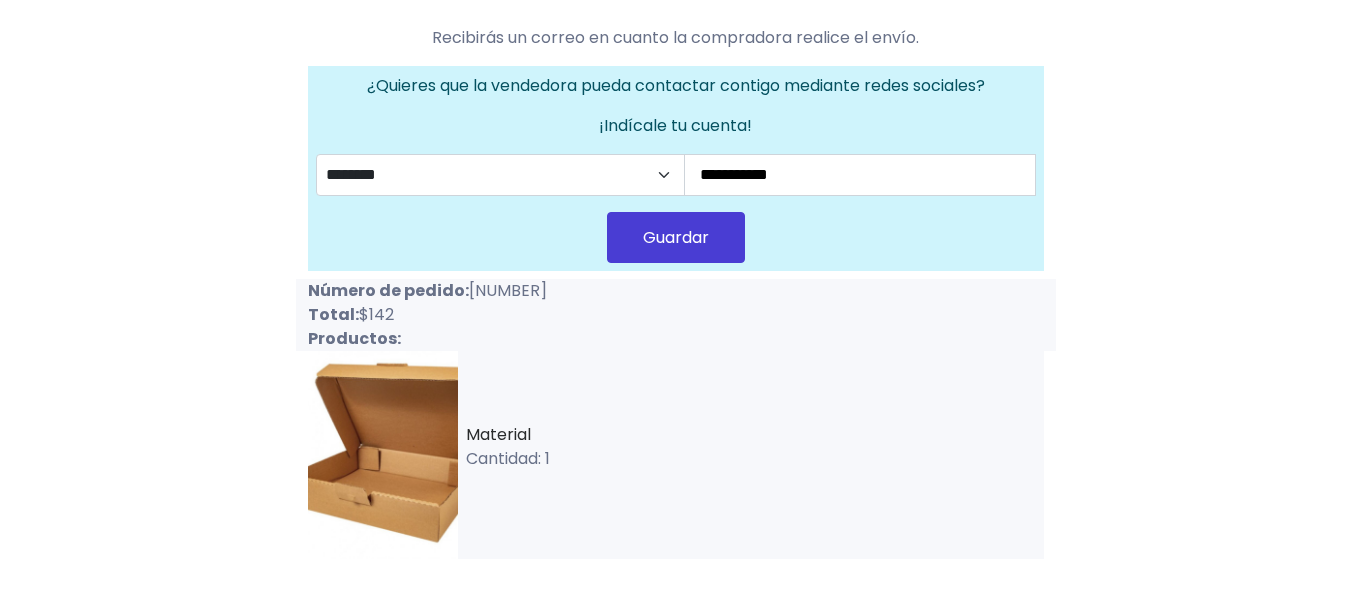 click on "Guardar" at bounding box center [676, 237] 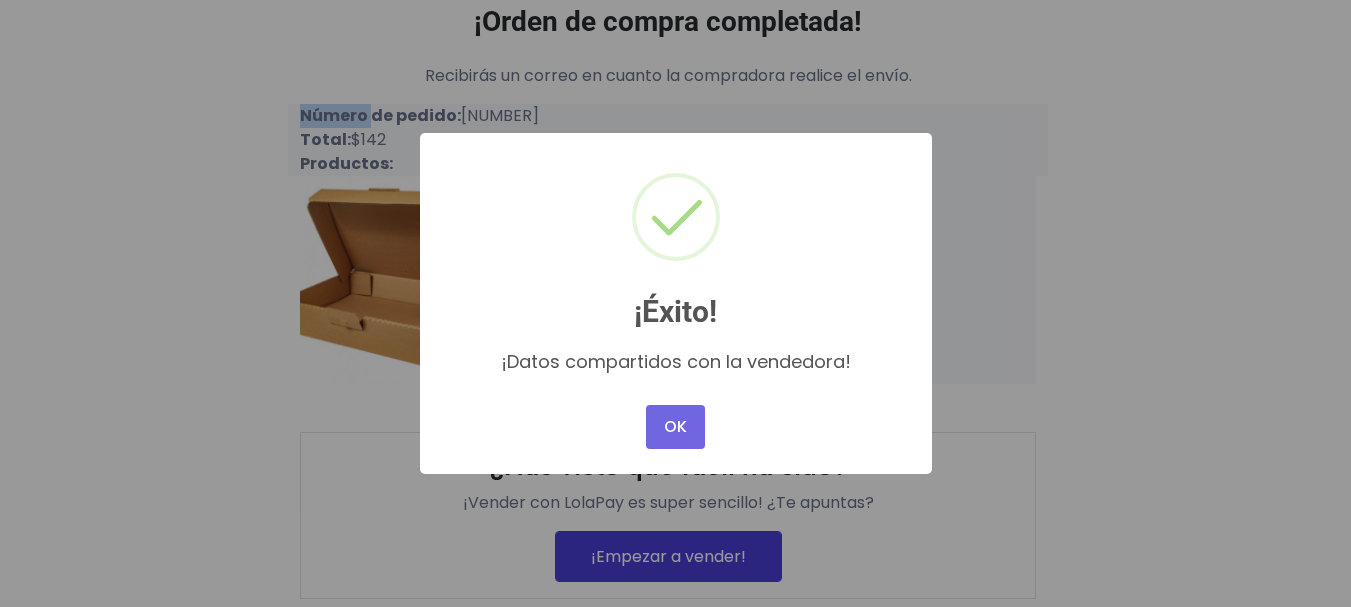 scroll, scrollTop: 186, scrollLeft: 0, axis: vertical 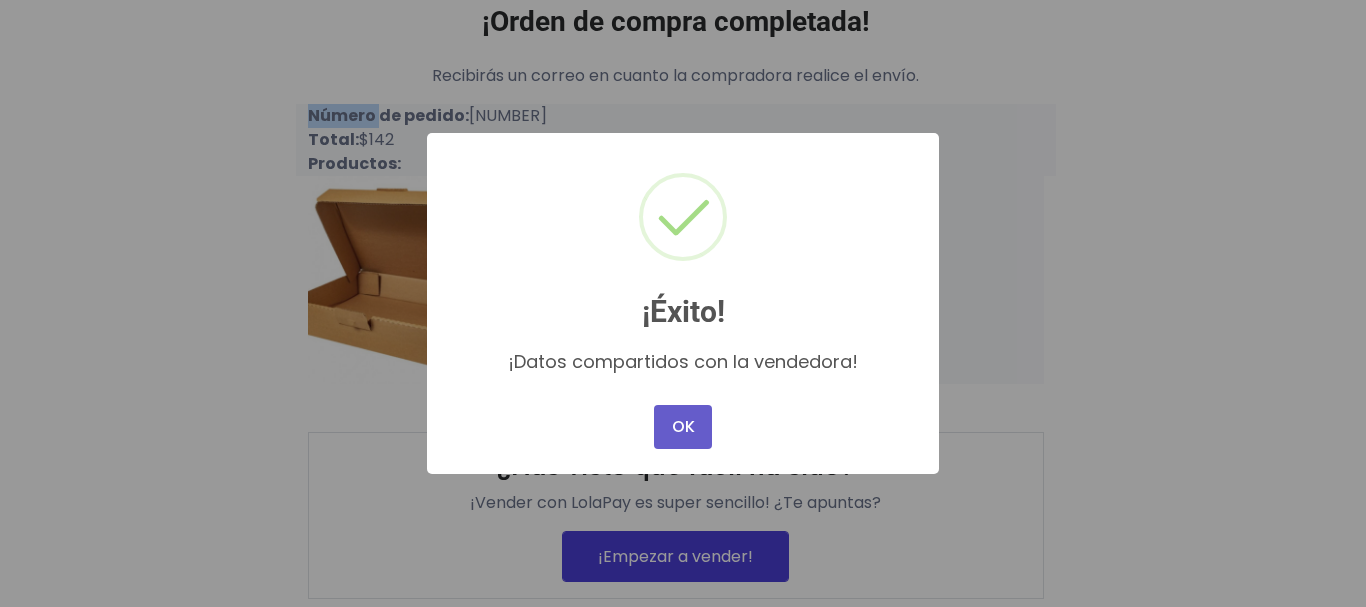 click on "OK" at bounding box center [683, 427] 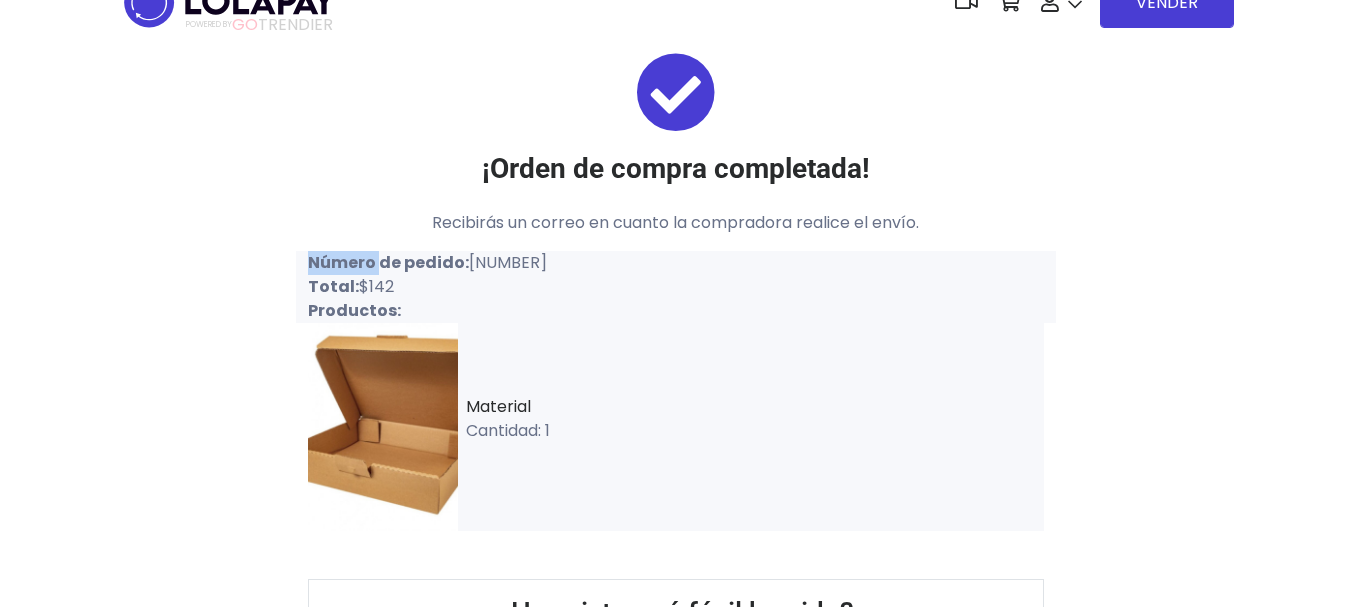 scroll, scrollTop: 37, scrollLeft: 0, axis: vertical 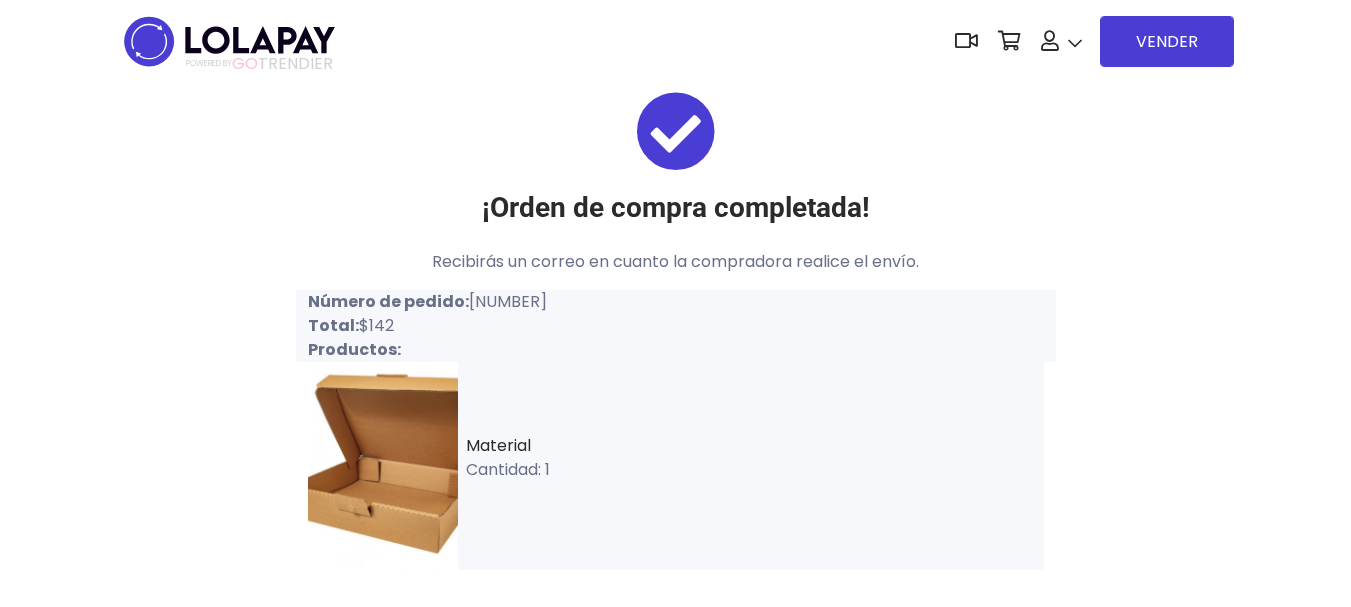 click on "¡Orden de compra completada!
Recibirás un correo en cuanto la compradora realice el envío.
Número de pedido:  [NUMBER]
Total:  $142
Productos:
Material
Cantidad: 1
¿Has visto qué fácil ha sido?
¡Vender con LolaPay es super sencillo! ¿Te apuntas?
¡Empezar a vender!" at bounding box center [675, 437] 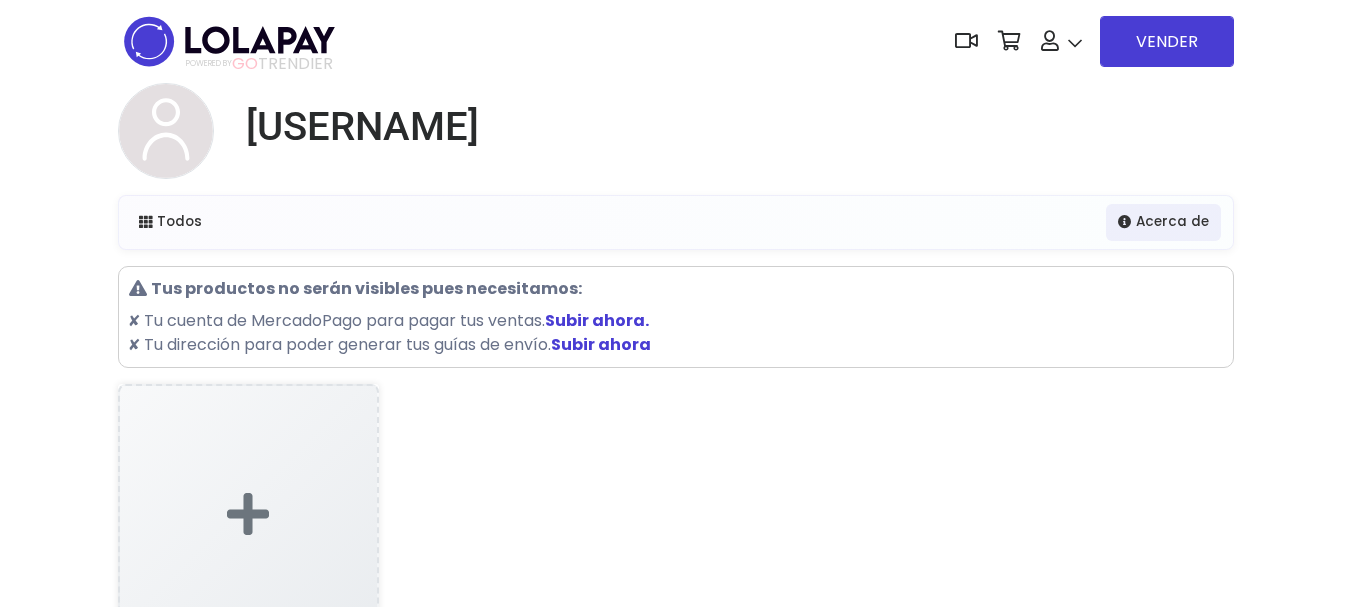 scroll, scrollTop: 0, scrollLeft: 0, axis: both 